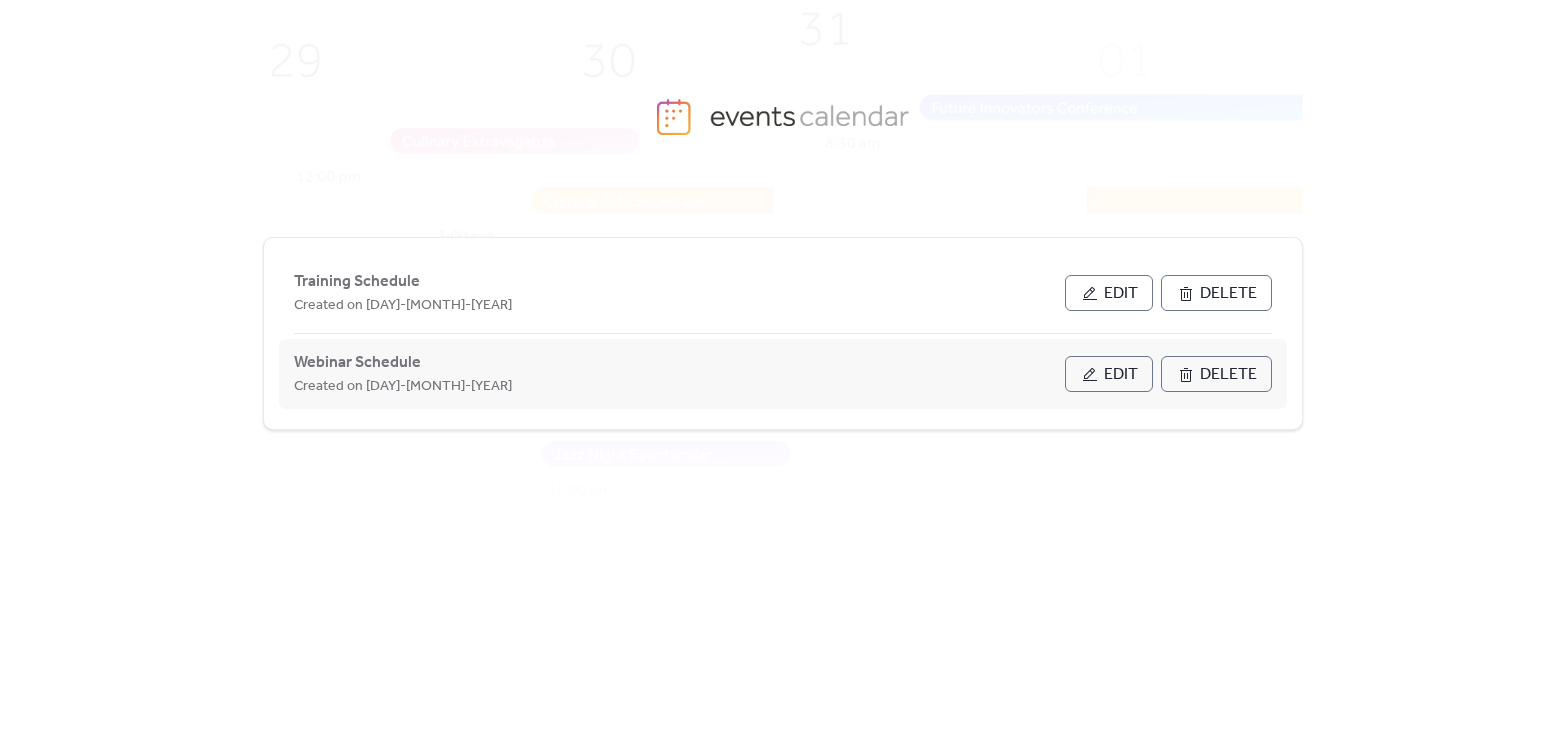 scroll, scrollTop: 0, scrollLeft: 0, axis: both 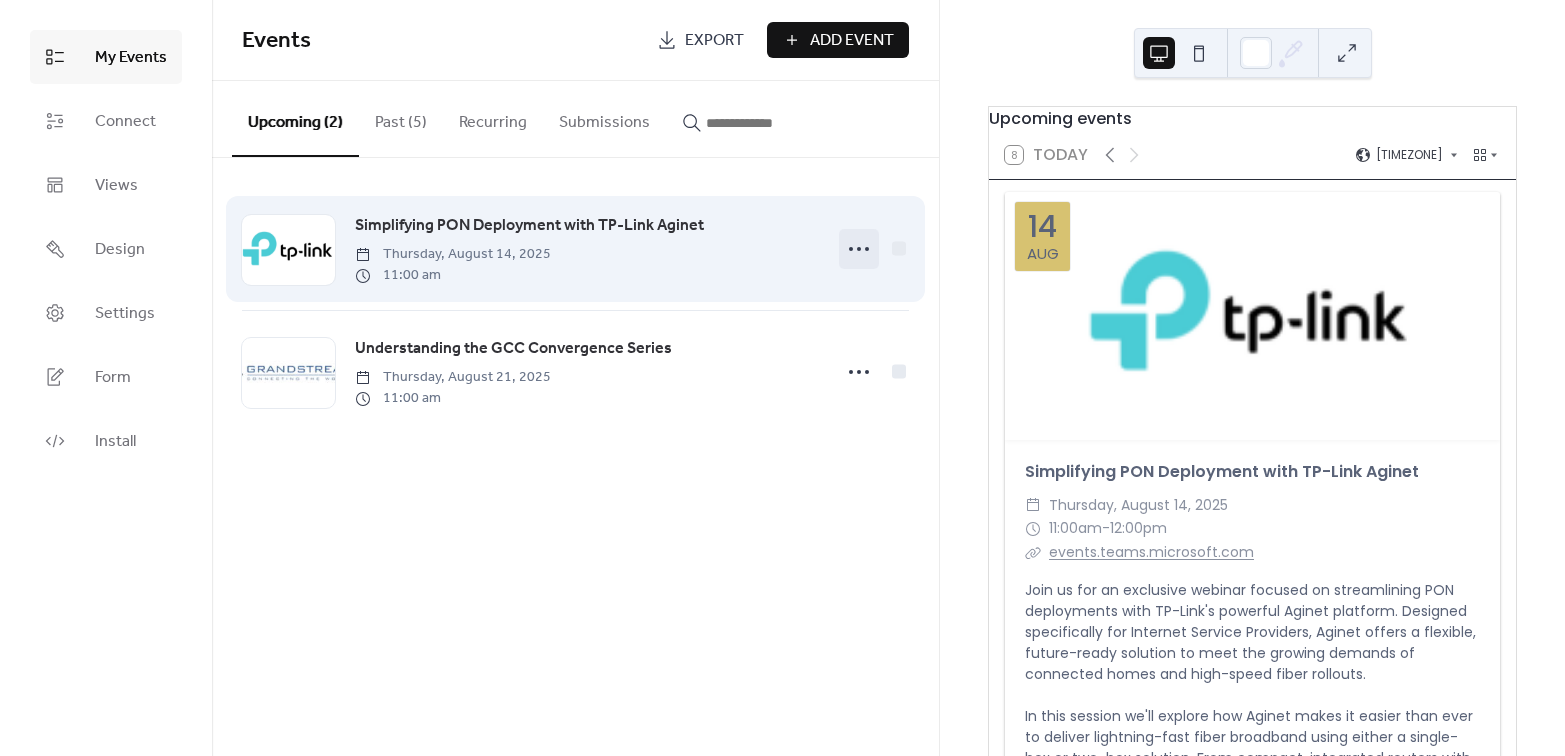 click 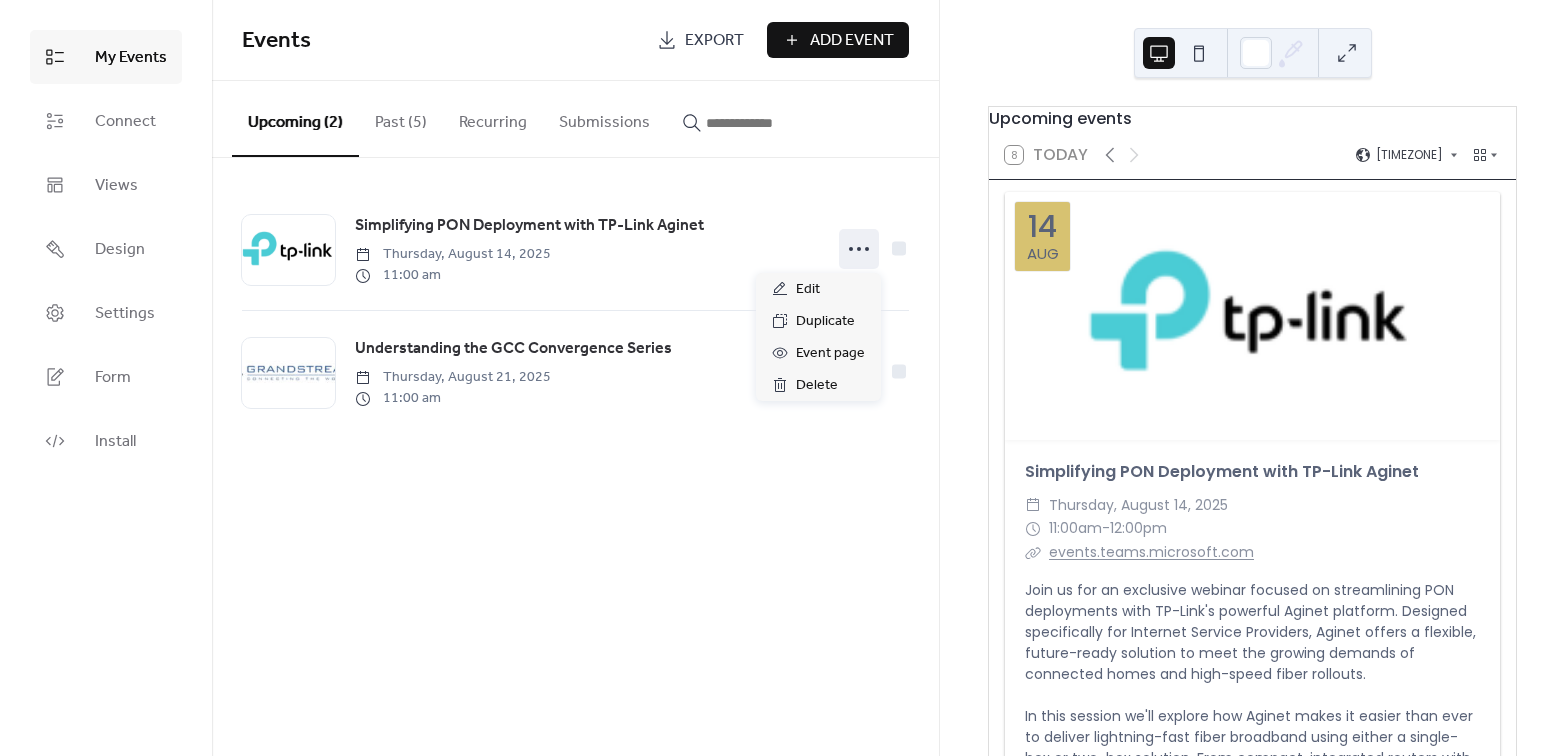 click on "[WEEKDAY], [MONTH] [DAY], [YEAR]" at bounding box center (1252, 506) 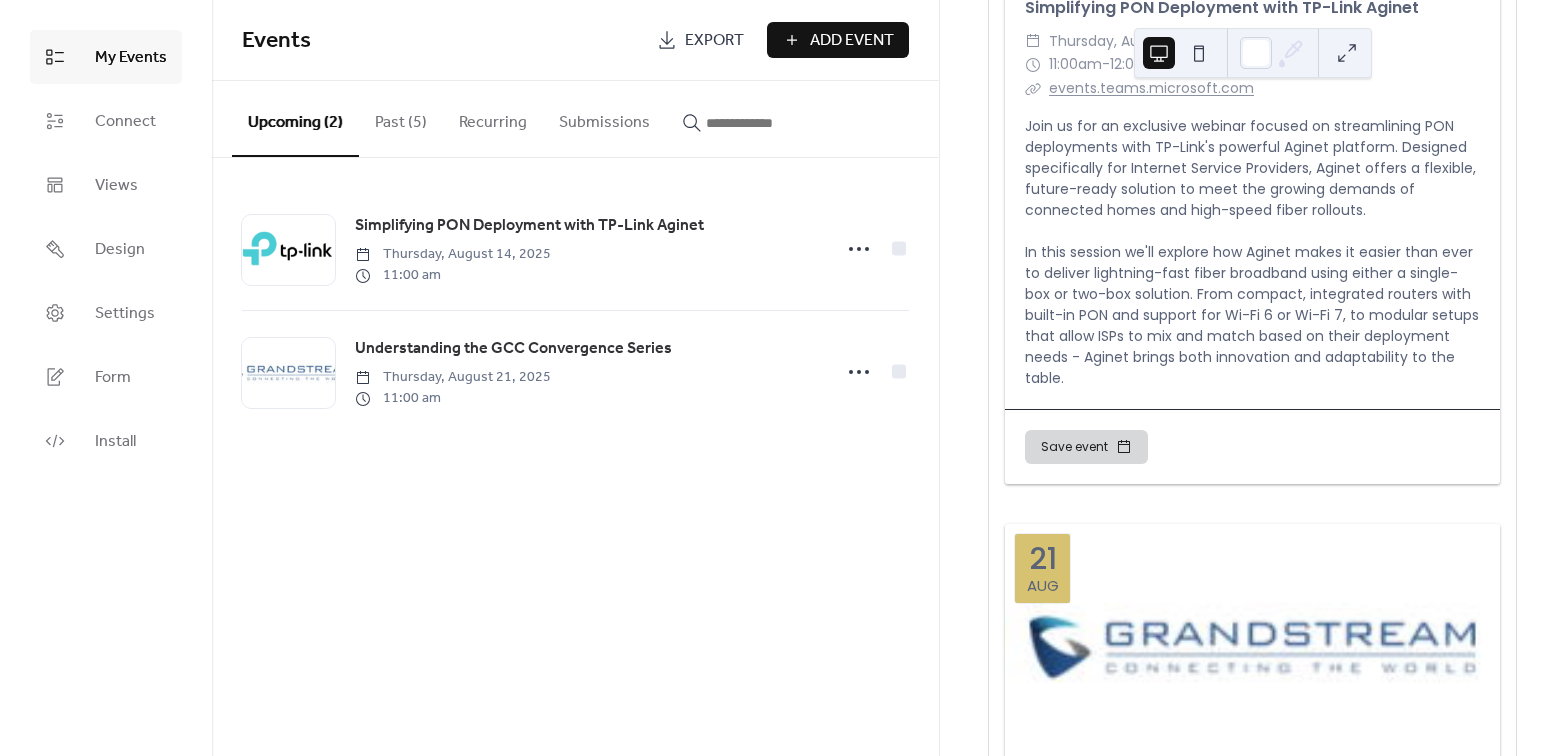 scroll, scrollTop: 0, scrollLeft: 0, axis: both 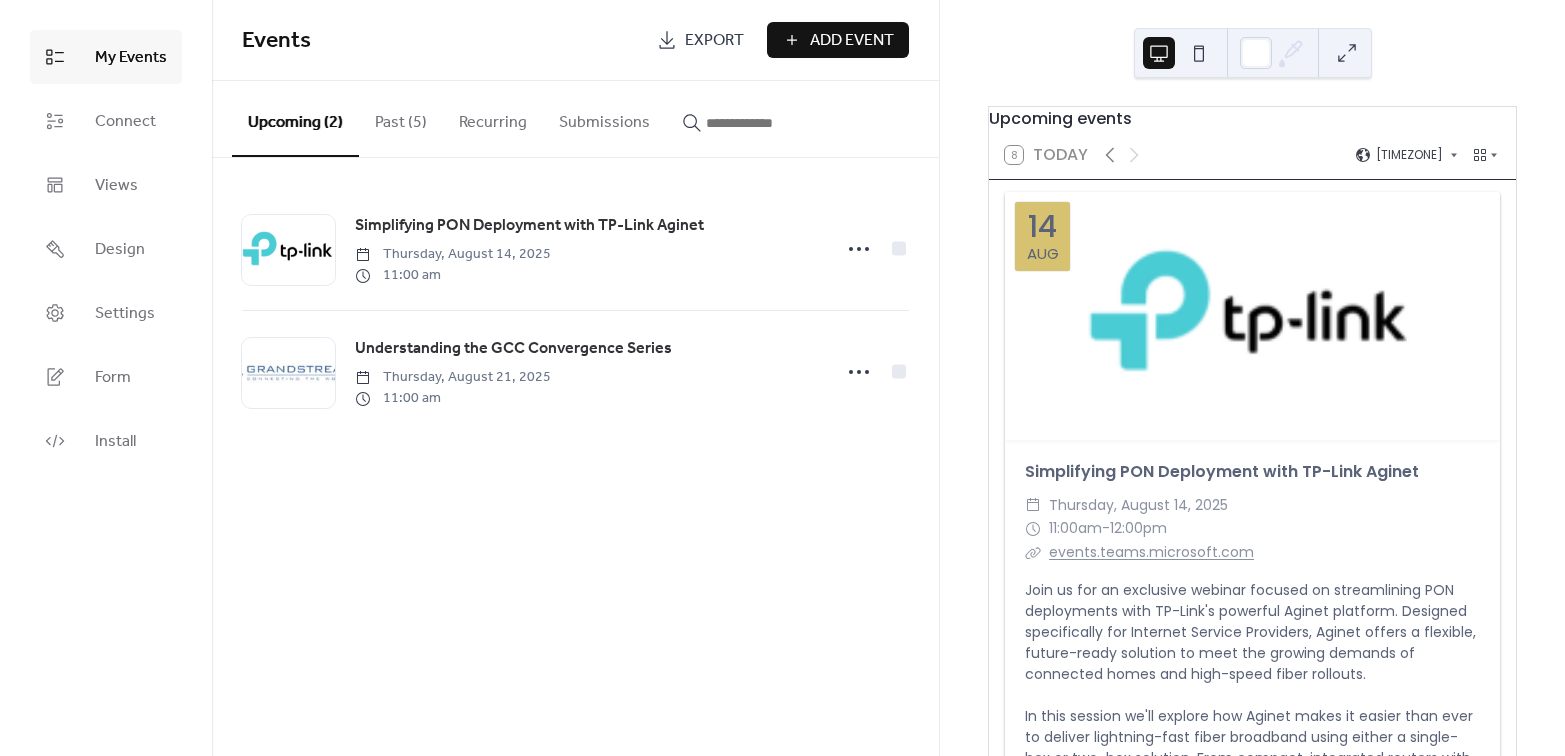 click on "Past (5)" at bounding box center (401, 118) 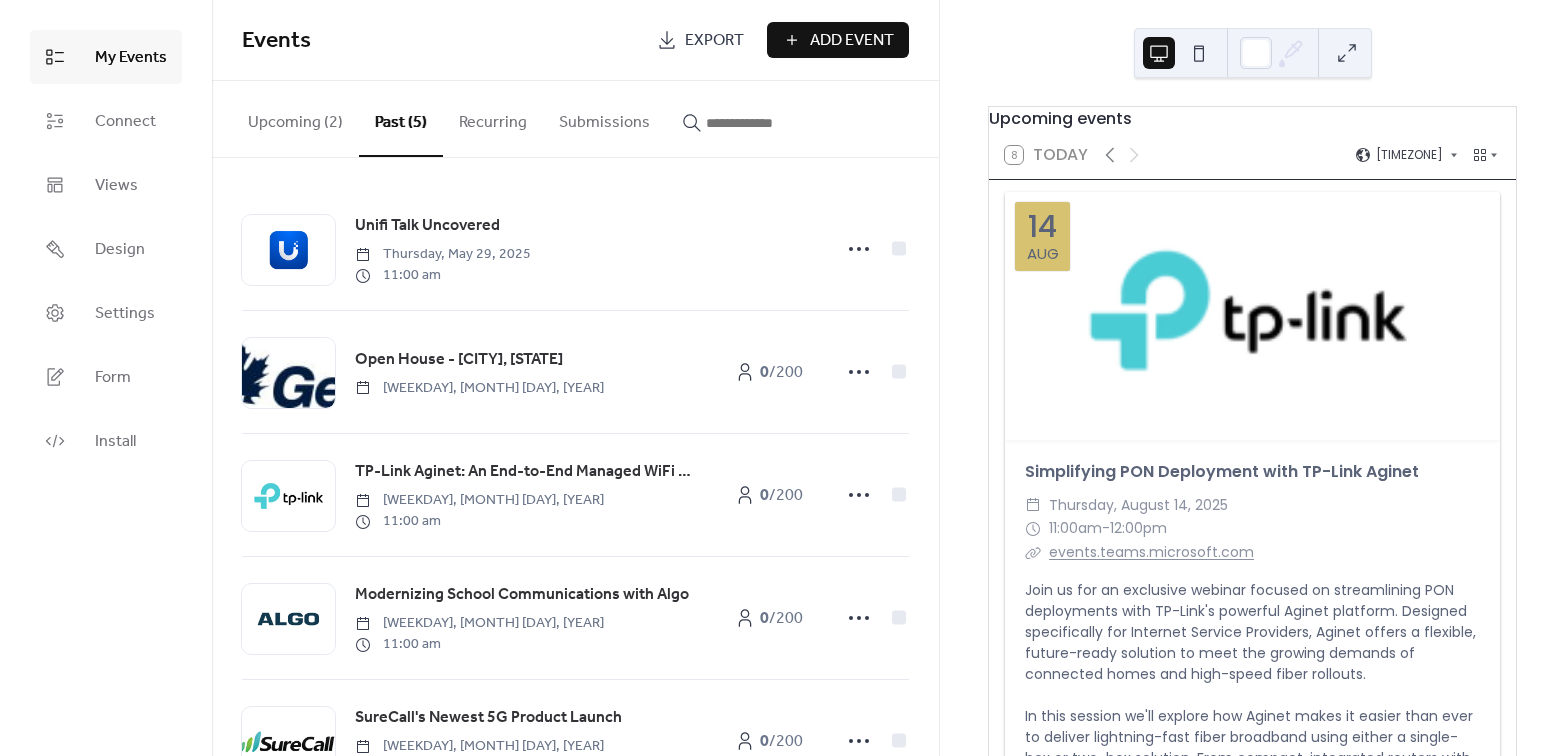 click on "Upcoming (2)" at bounding box center [295, 118] 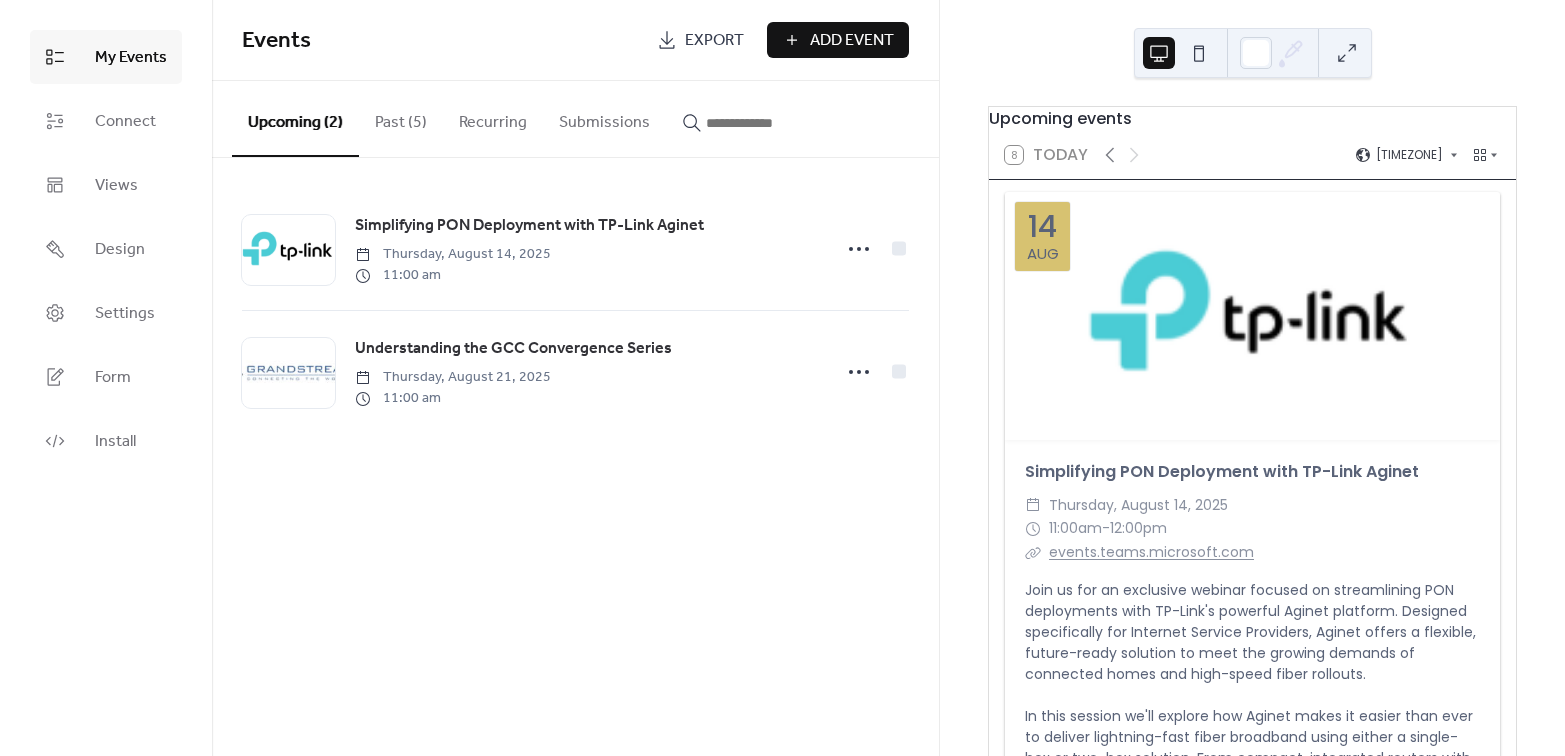 click on "Past (5)" at bounding box center (401, 118) 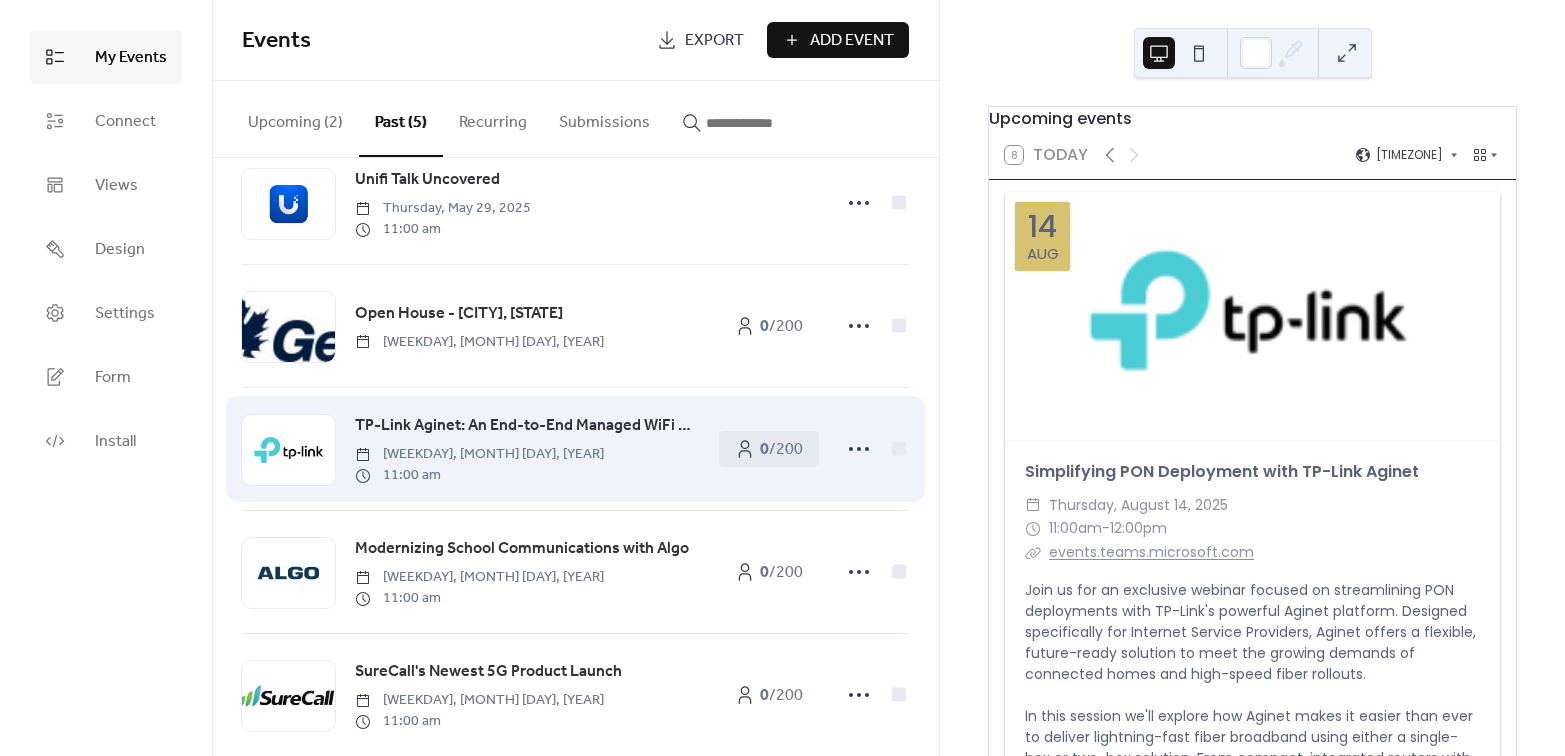 scroll, scrollTop: 0, scrollLeft: 0, axis: both 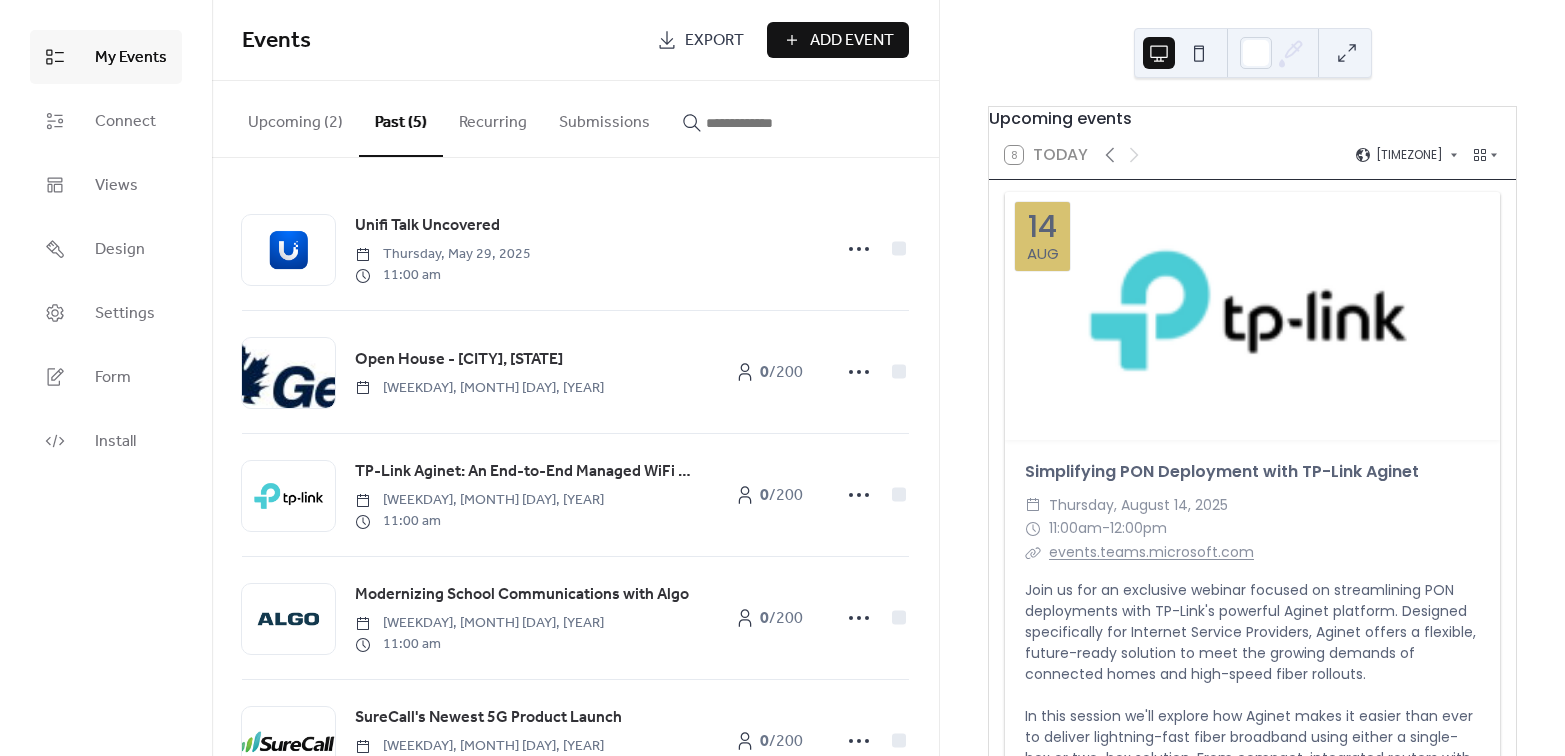 click on "Upcoming (2)" at bounding box center (295, 118) 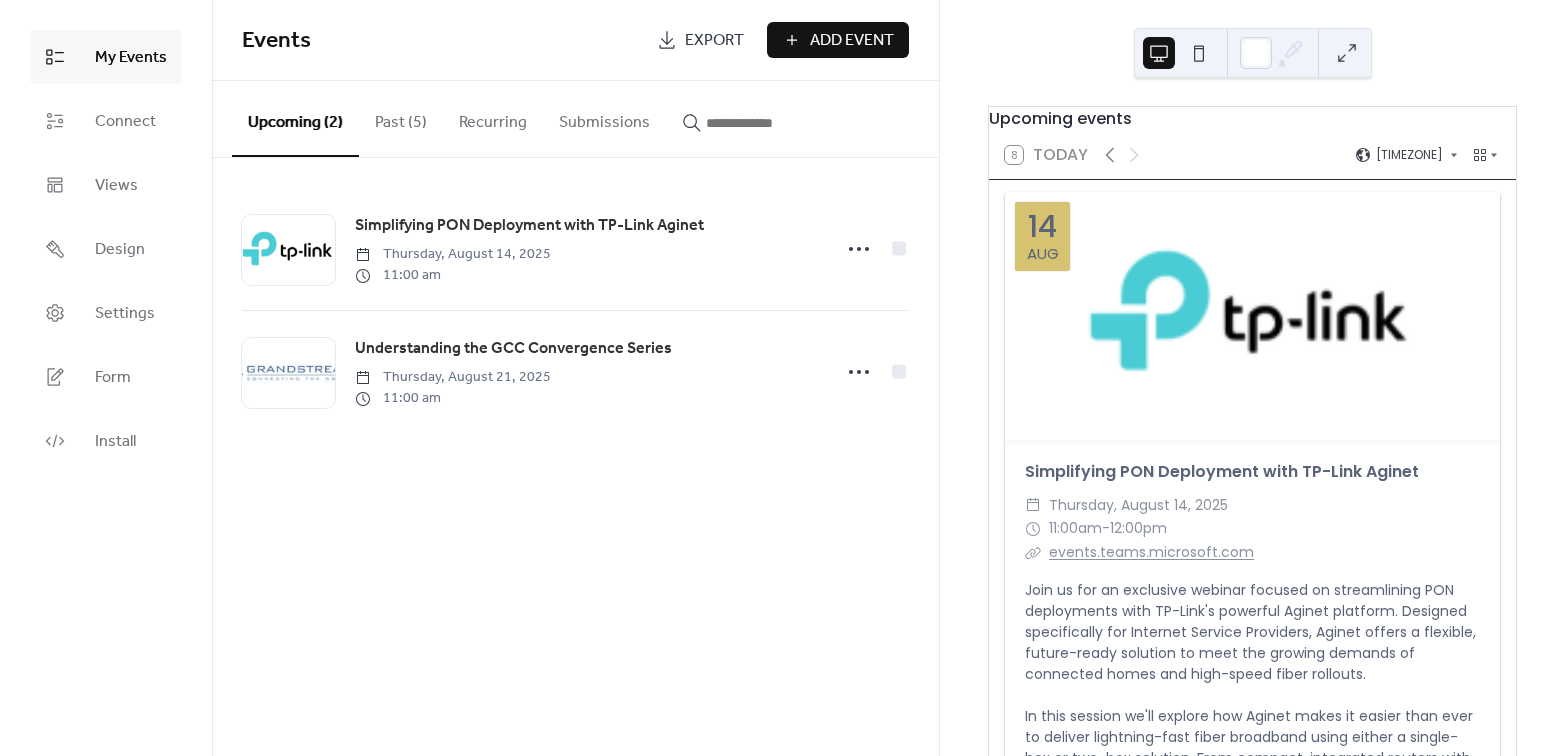 click on "Add Event" at bounding box center (852, 41) 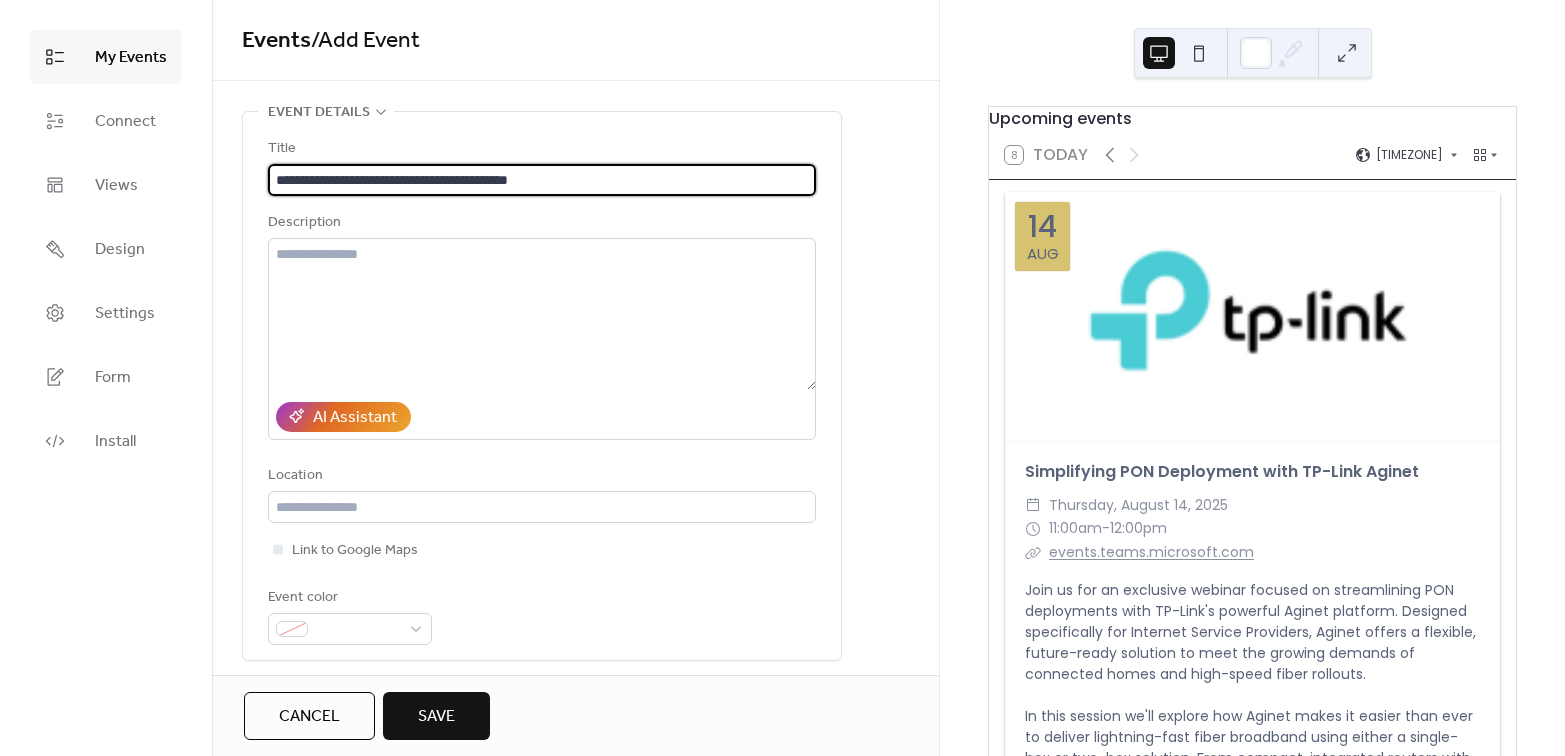 type on "**********" 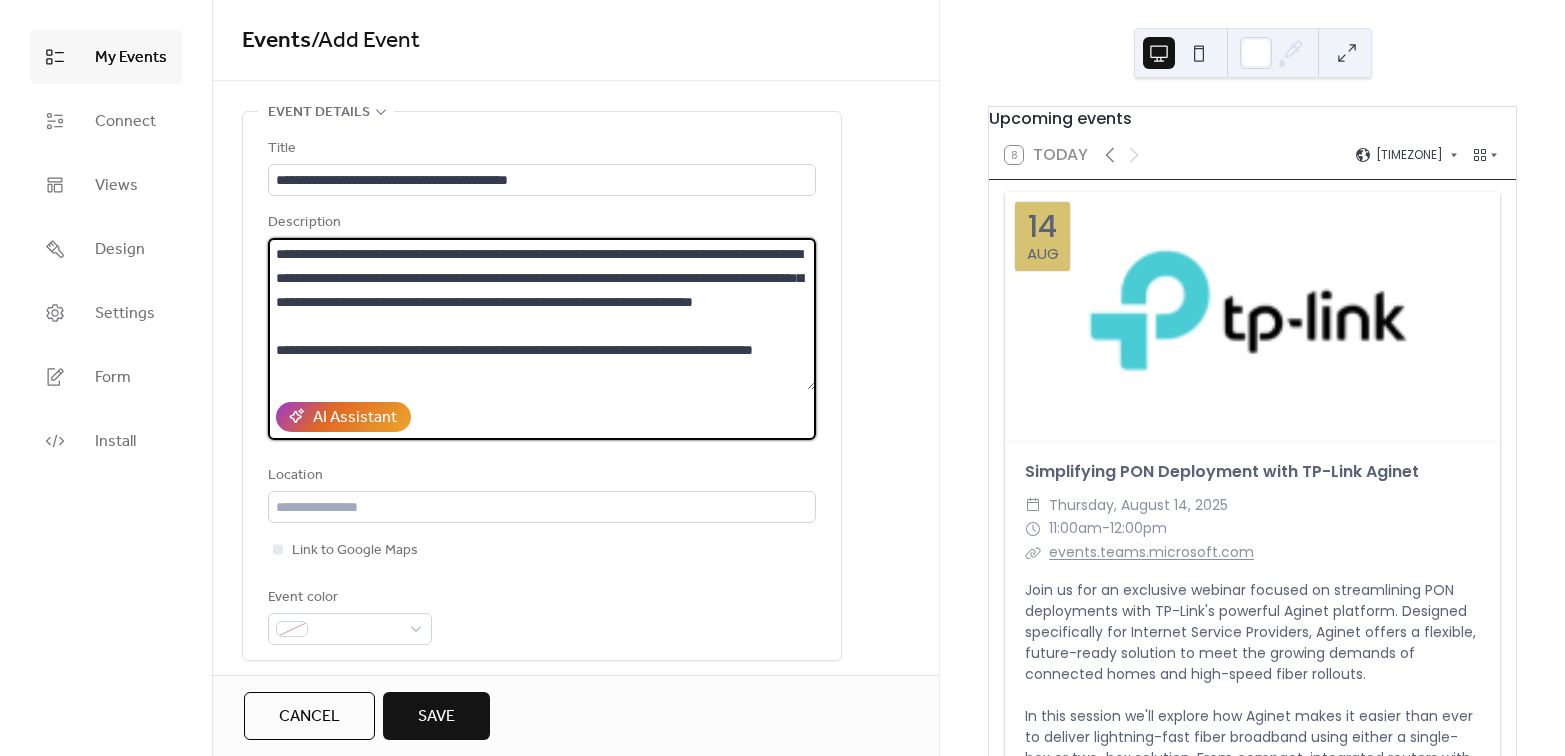 scroll, scrollTop: 21, scrollLeft: 0, axis: vertical 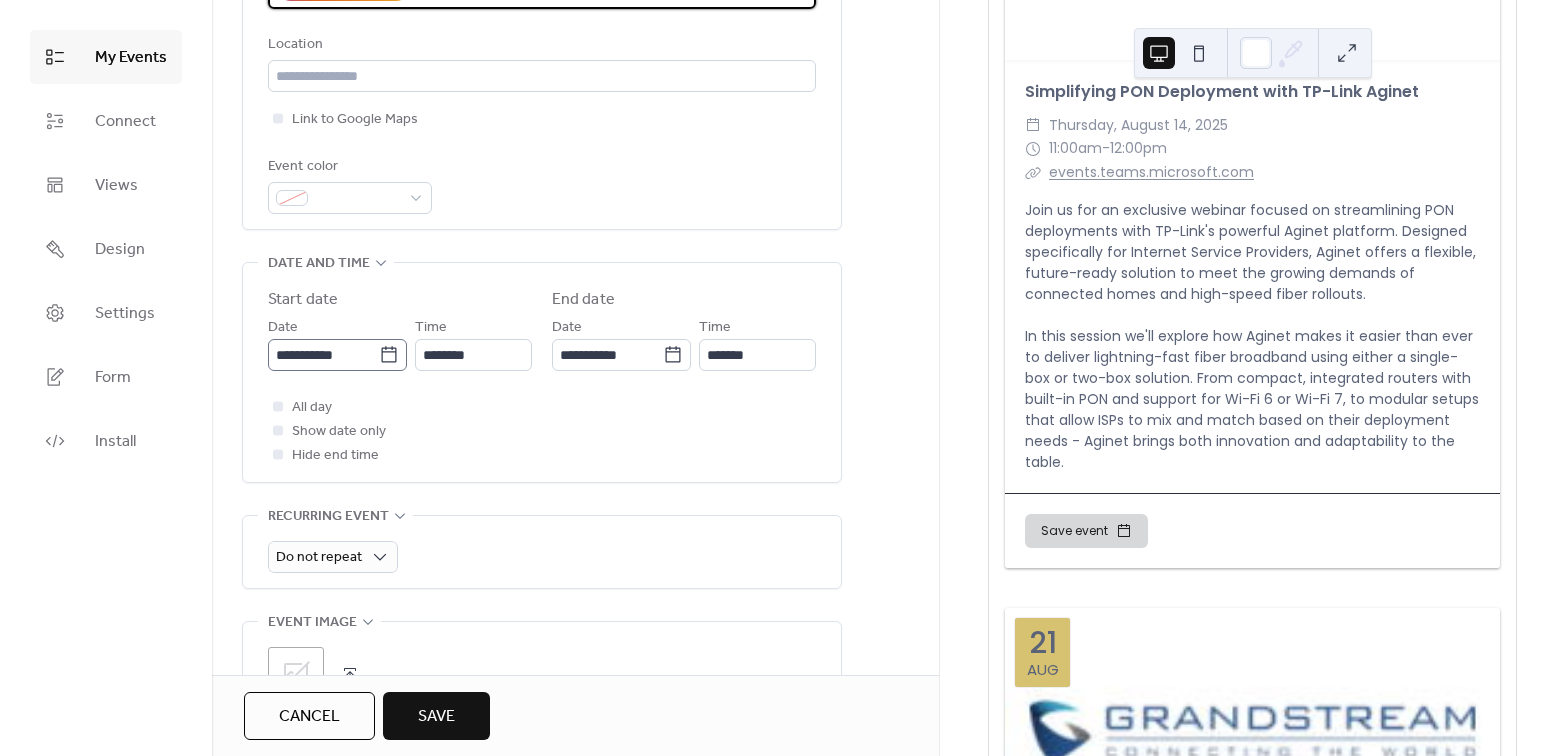 type on "**********" 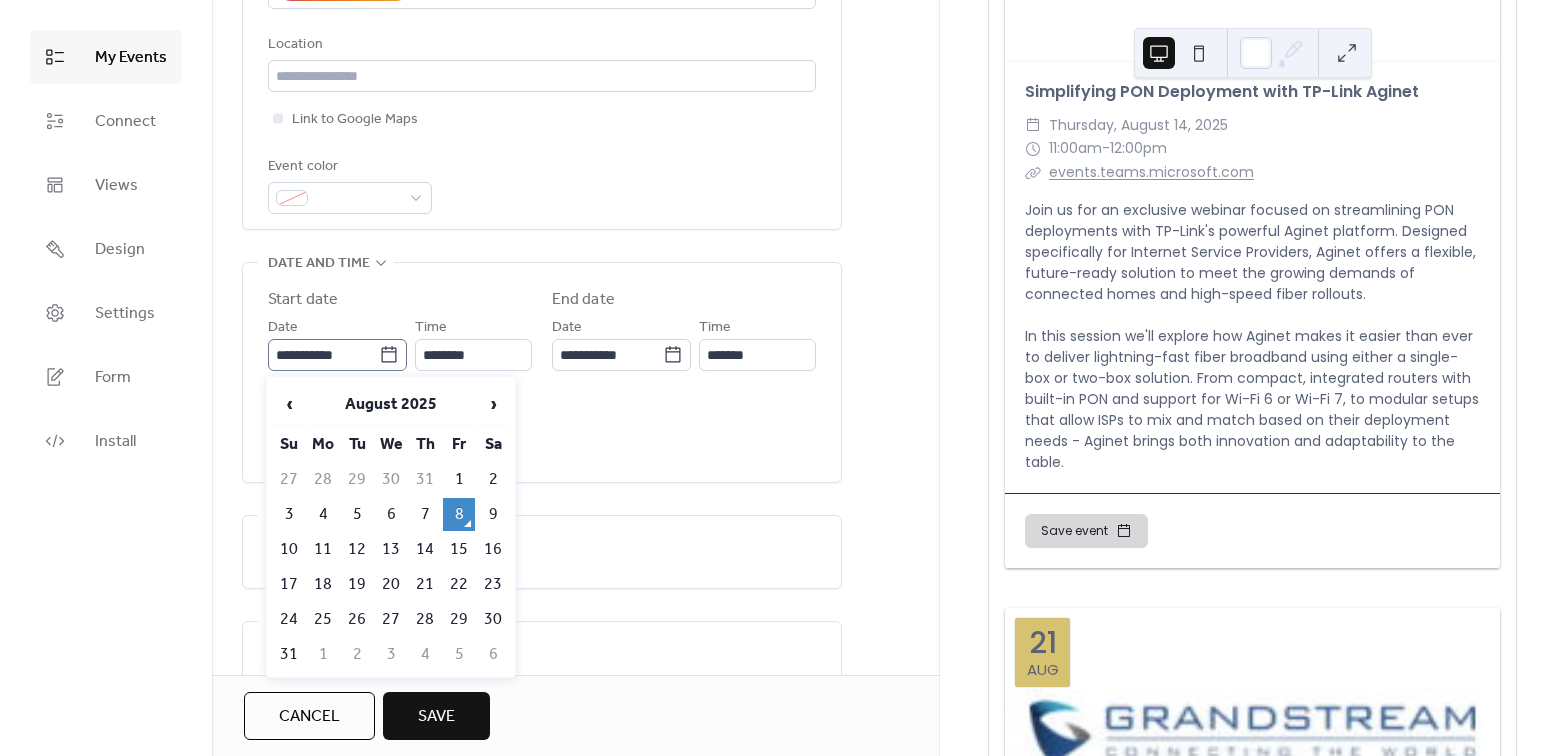 click 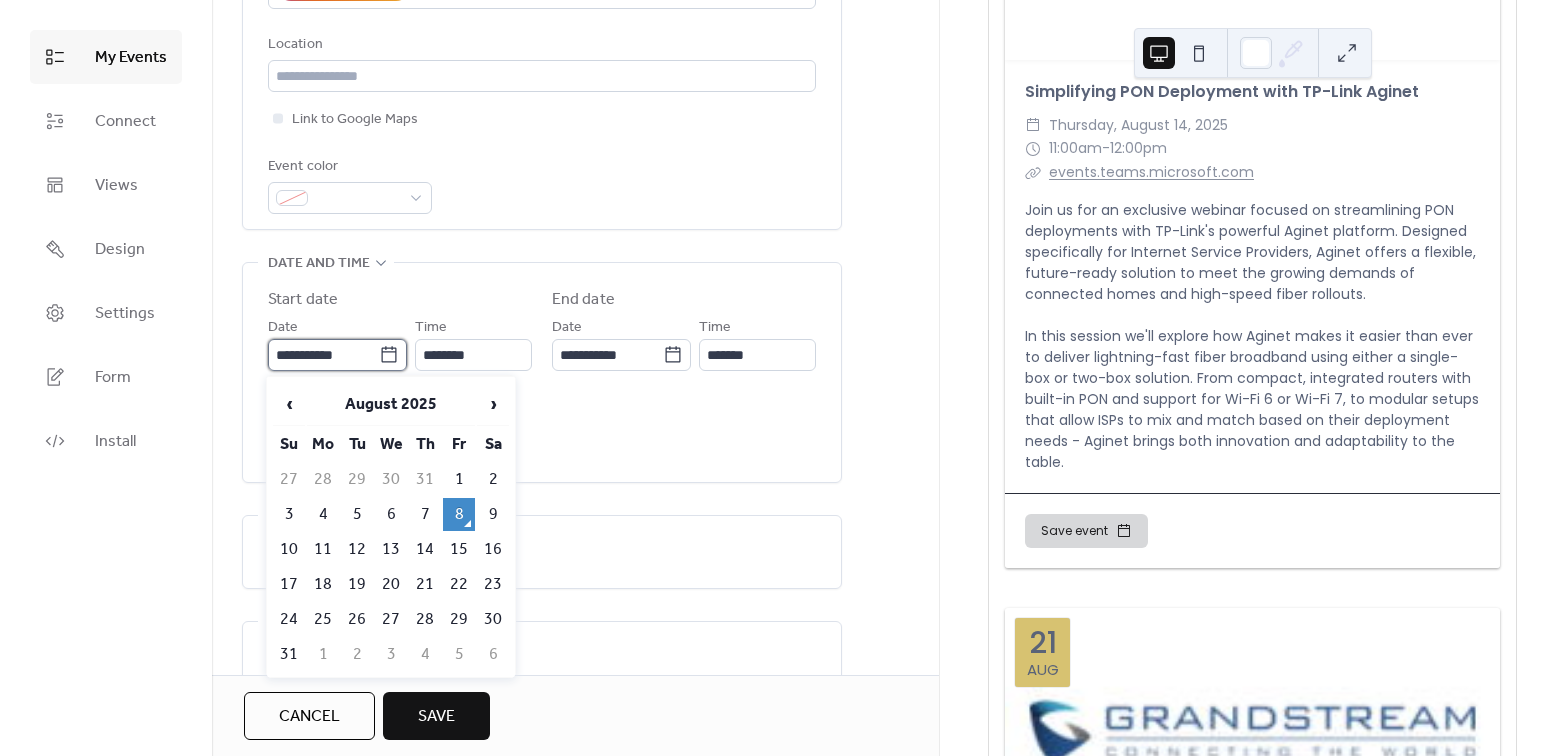 click on "**********" at bounding box center [323, 355] 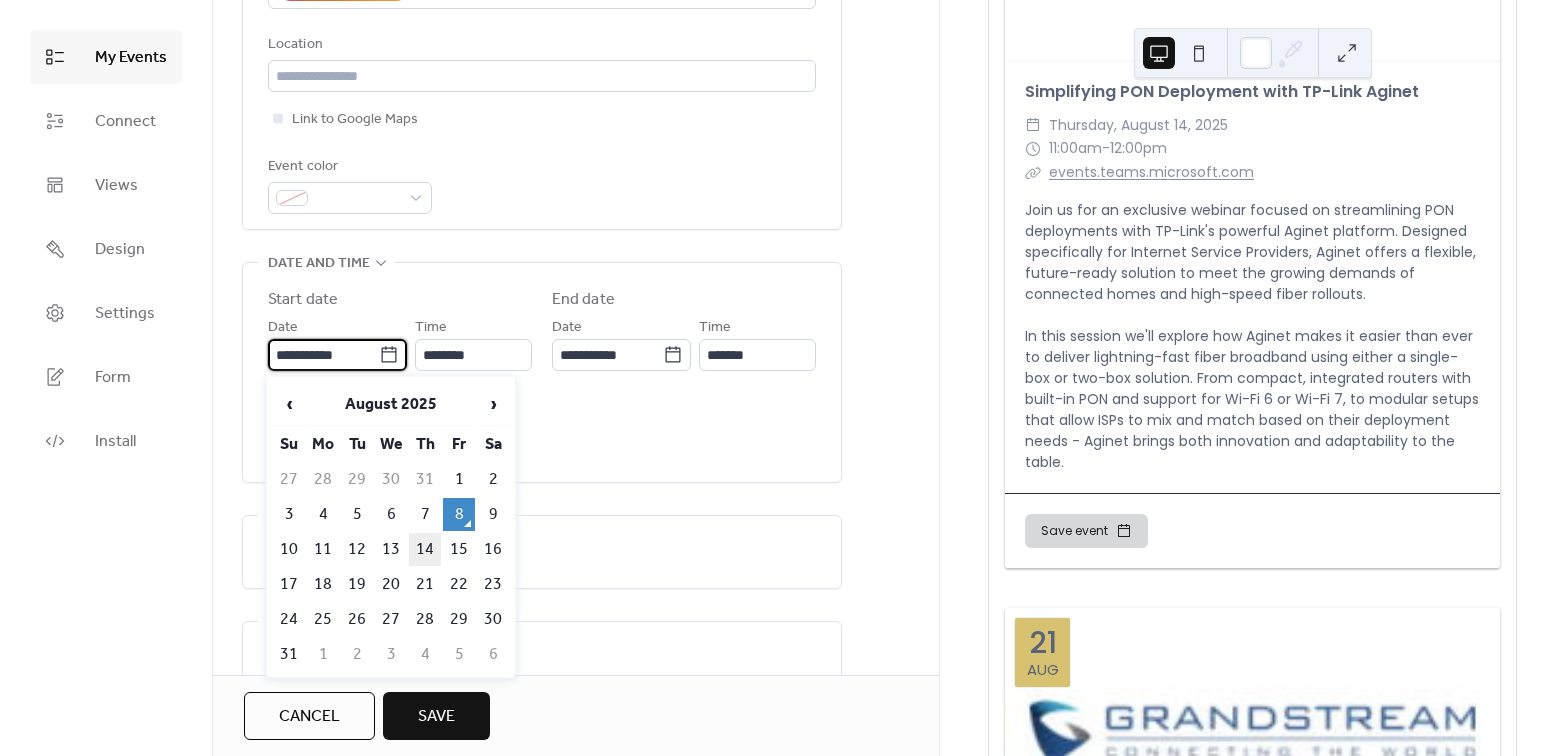 click on "14" at bounding box center (425, 549) 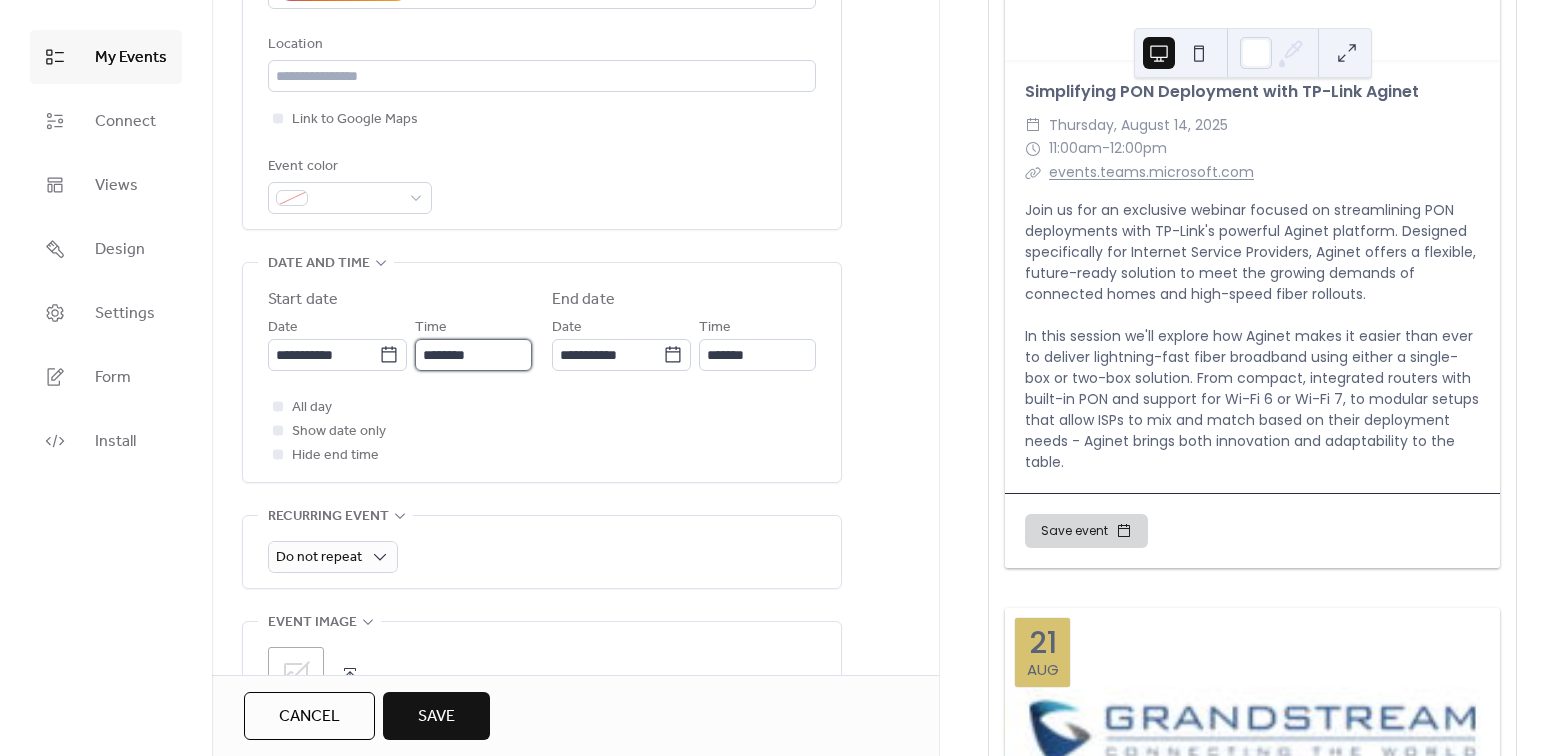 click on "********" at bounding box center (473, 355) 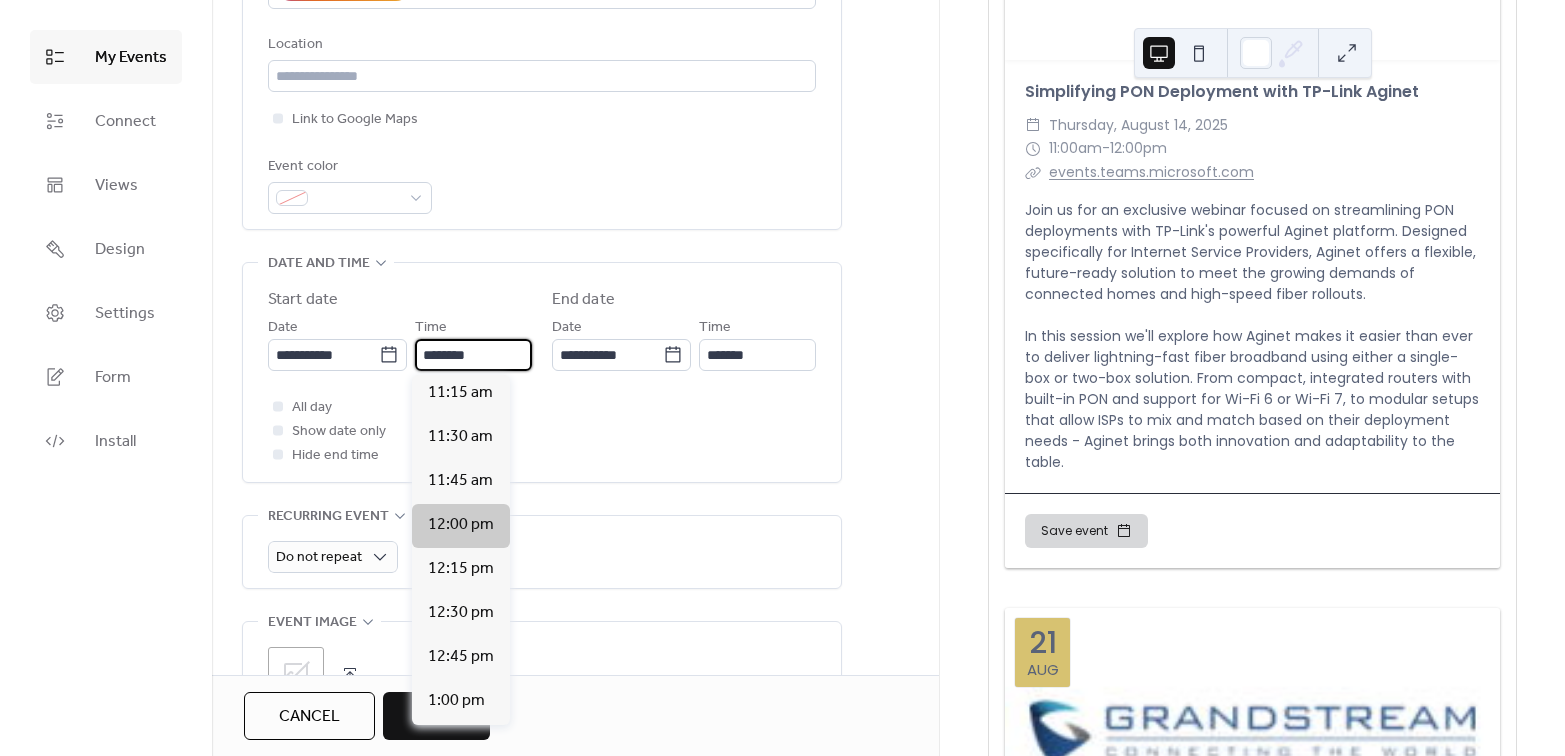 scroll, scrollTop: 1876, scrollLeft: 0, axis: vertical 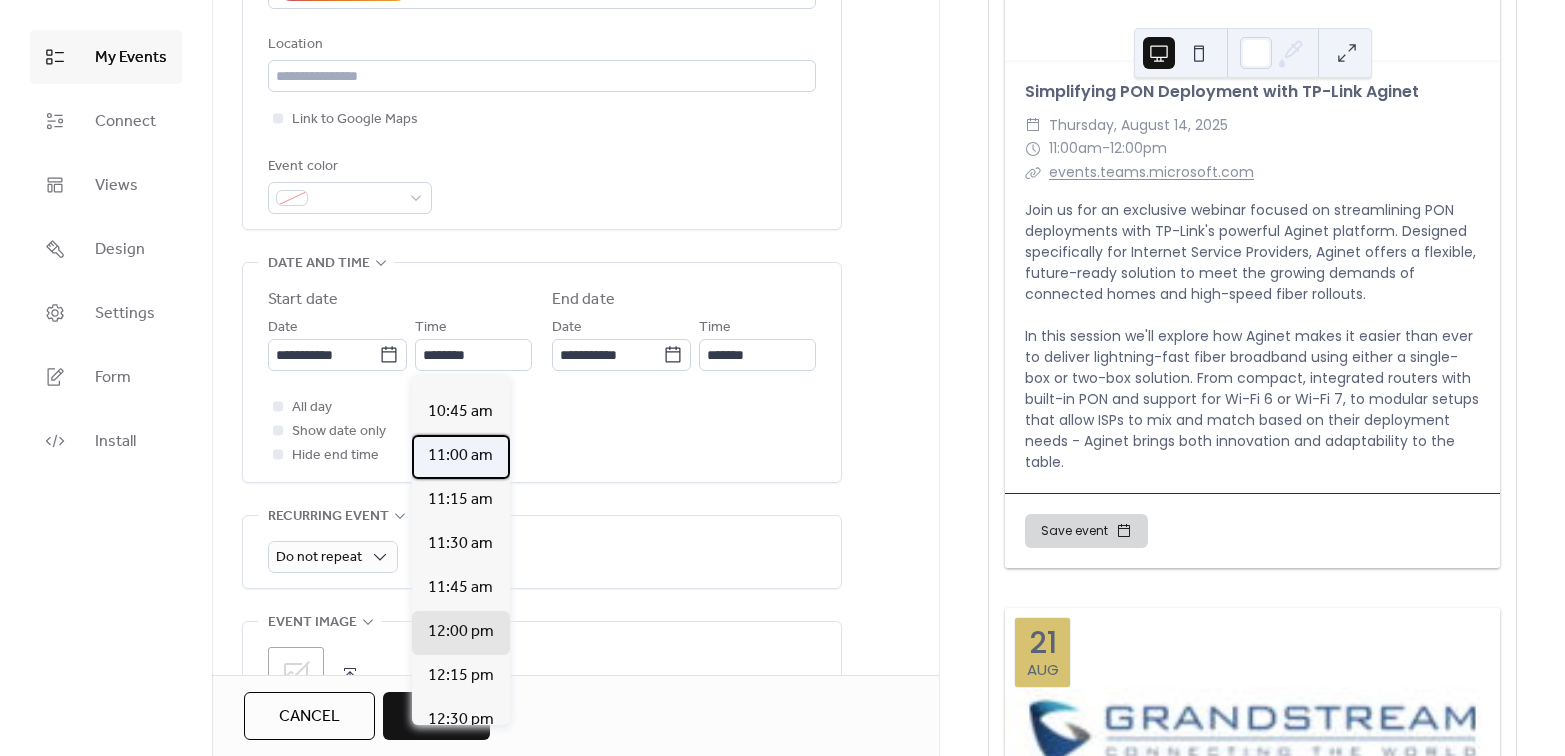 click on "11:00 am" at bounding box center [460, 456] 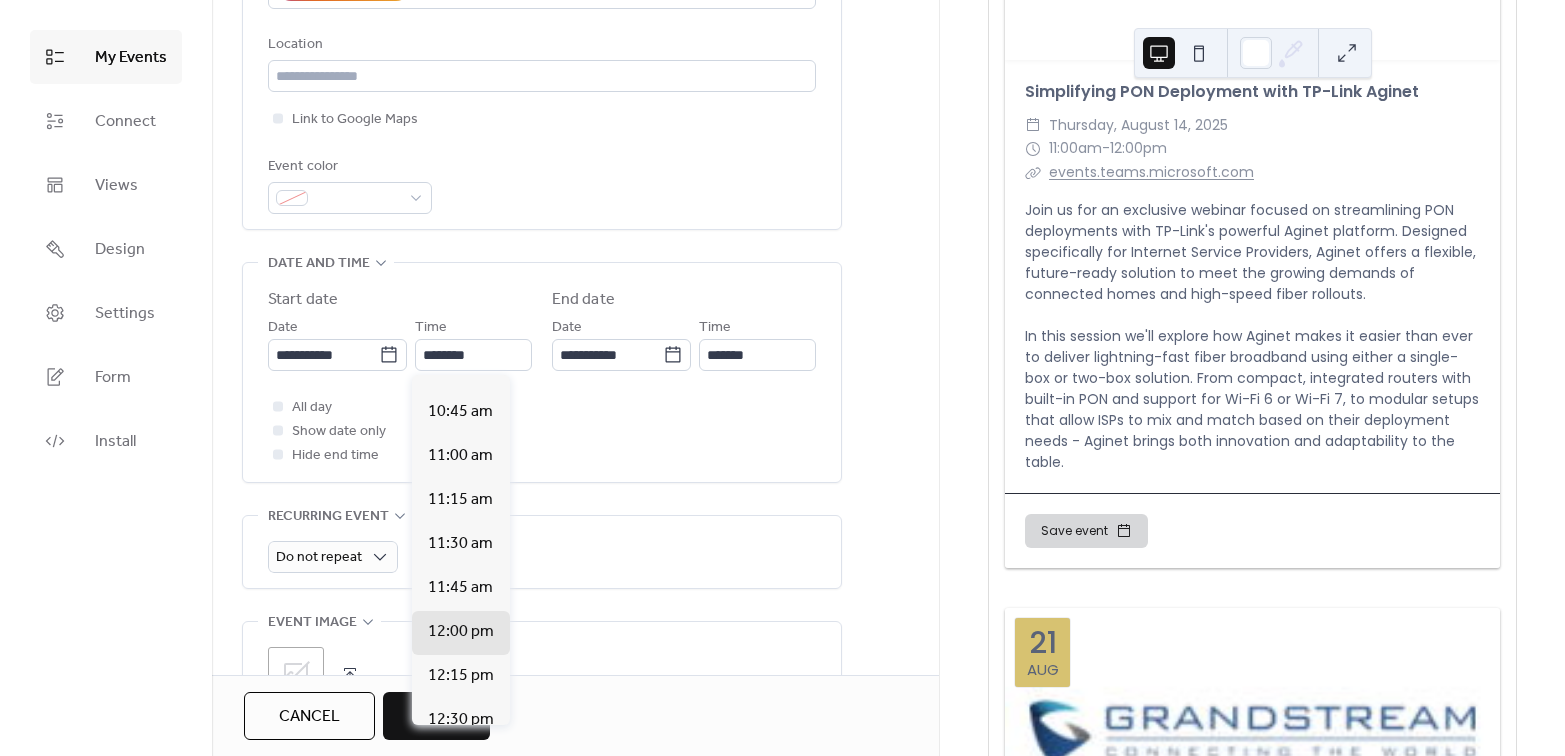 type on "********" 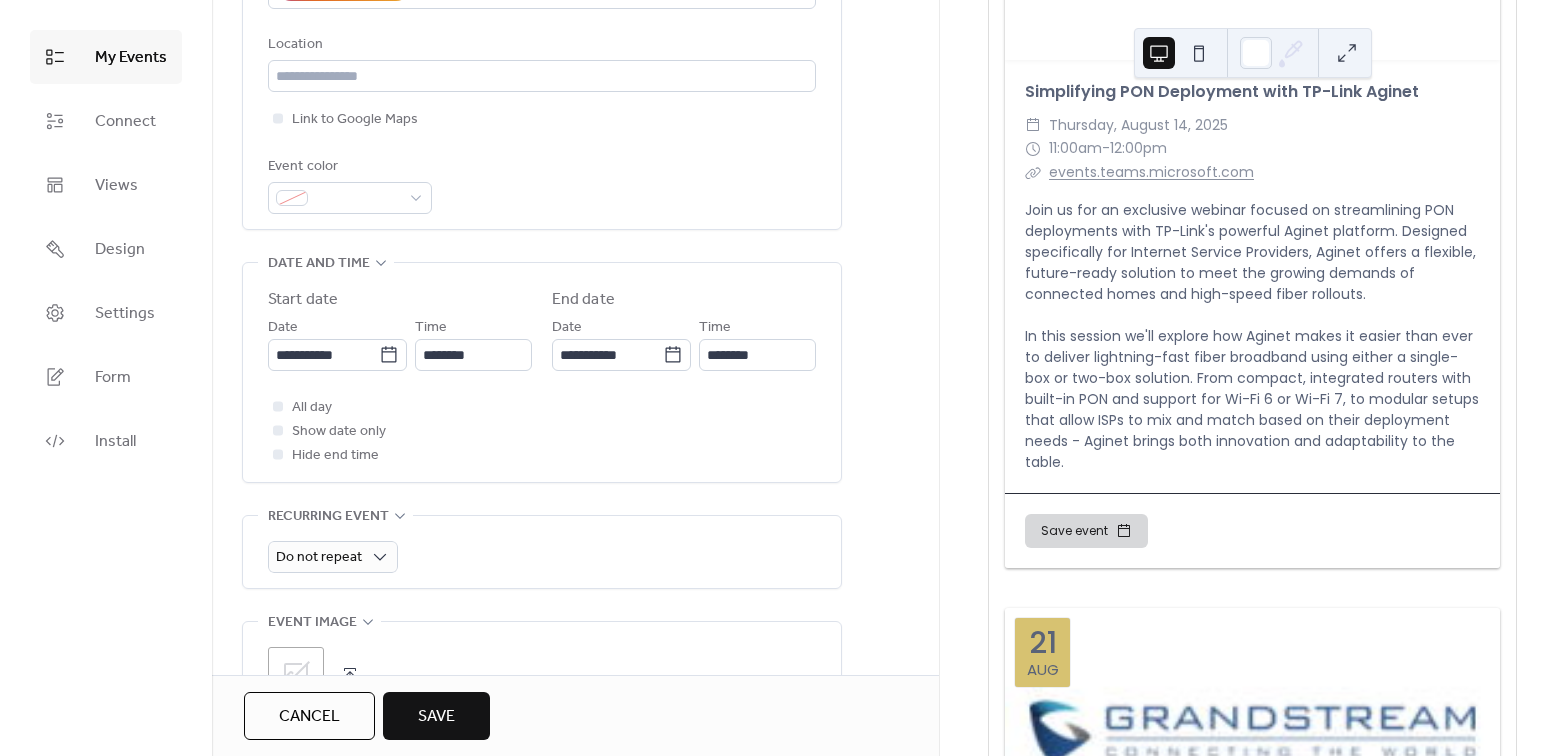 click on "All day Show date only Hide end time" at bounding box center [542, 431] 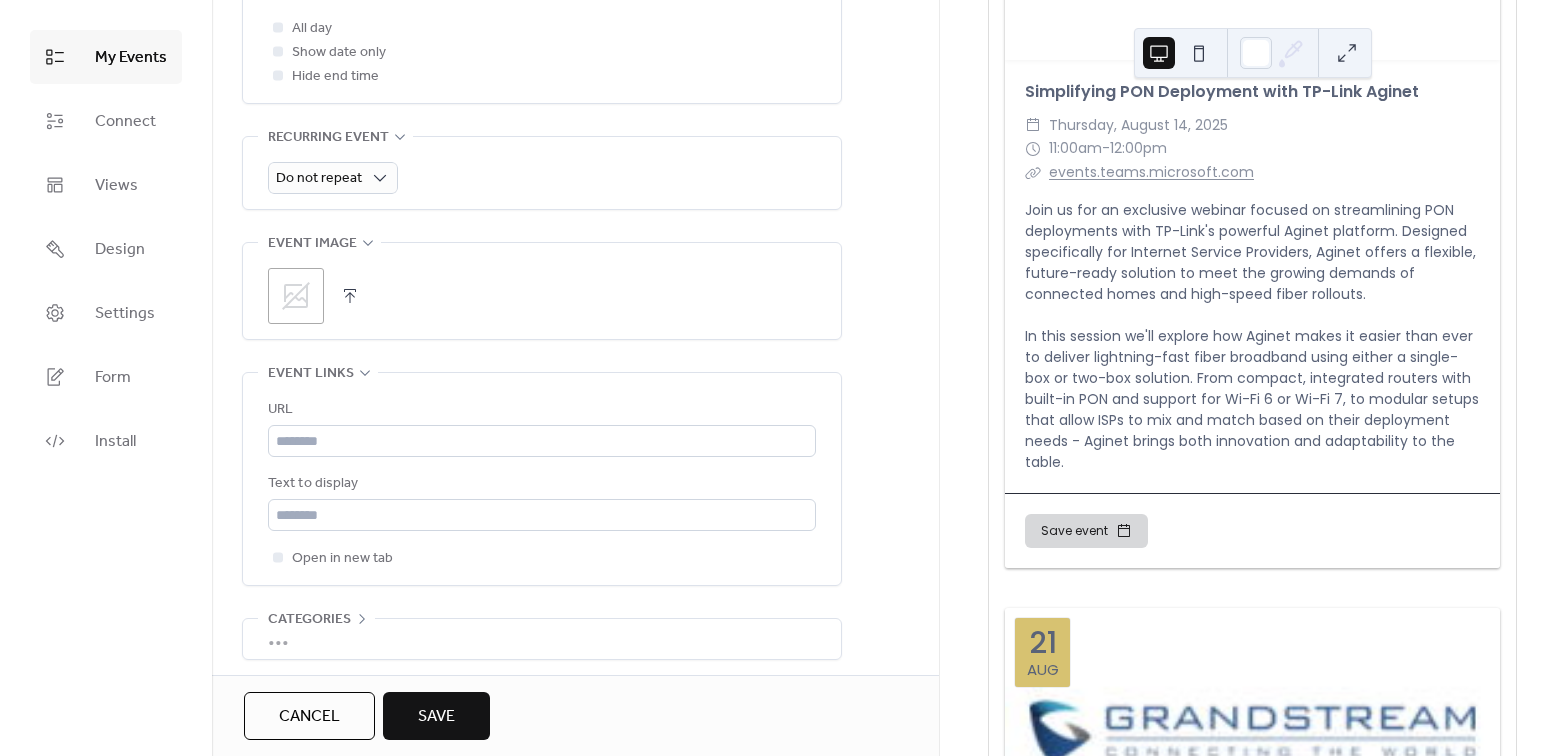 scroll, scrollTop: 883, scrollLeft: 0, axis: vertical 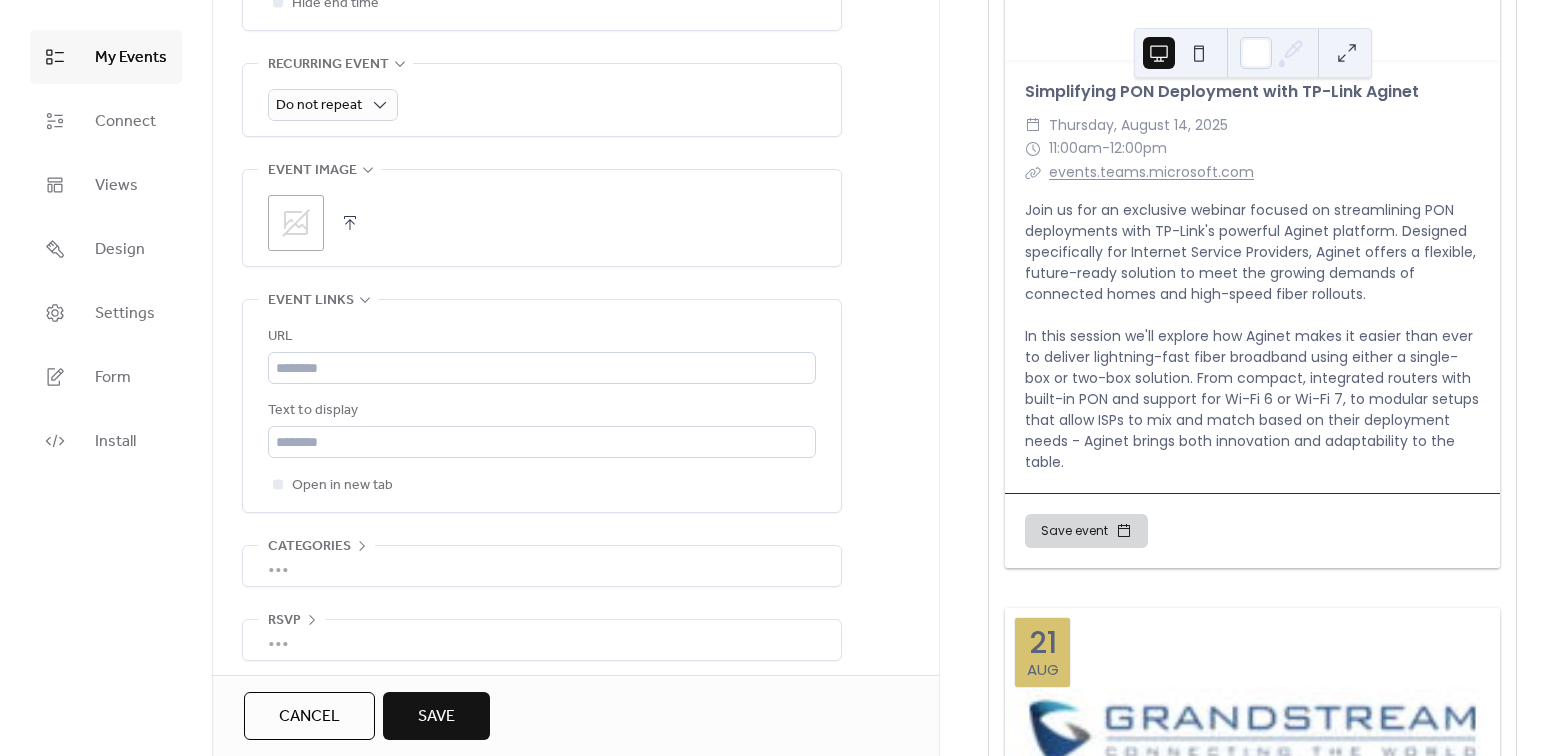 click on ";" at bounding box center [296, 223] 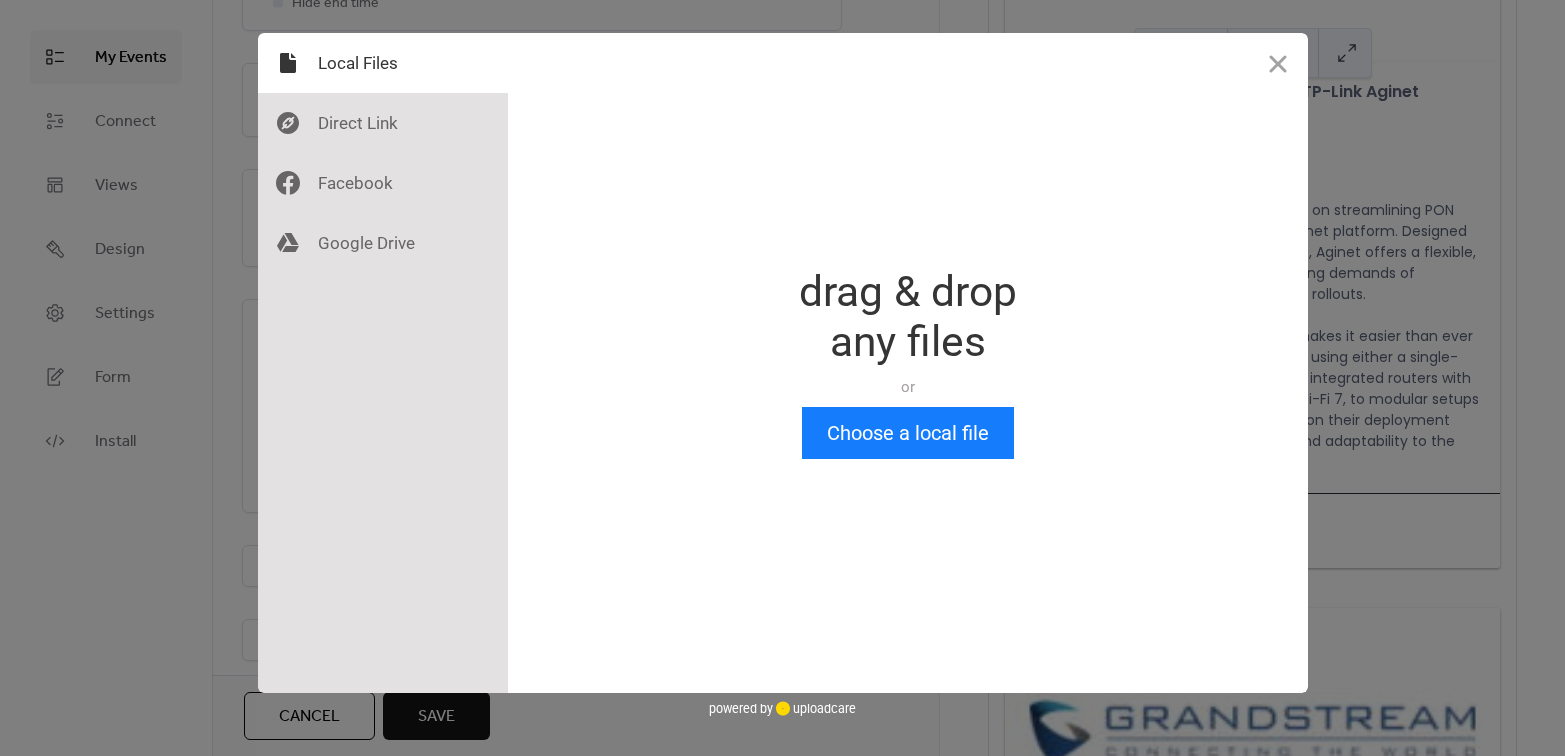click at bounding box center (1278, 63) 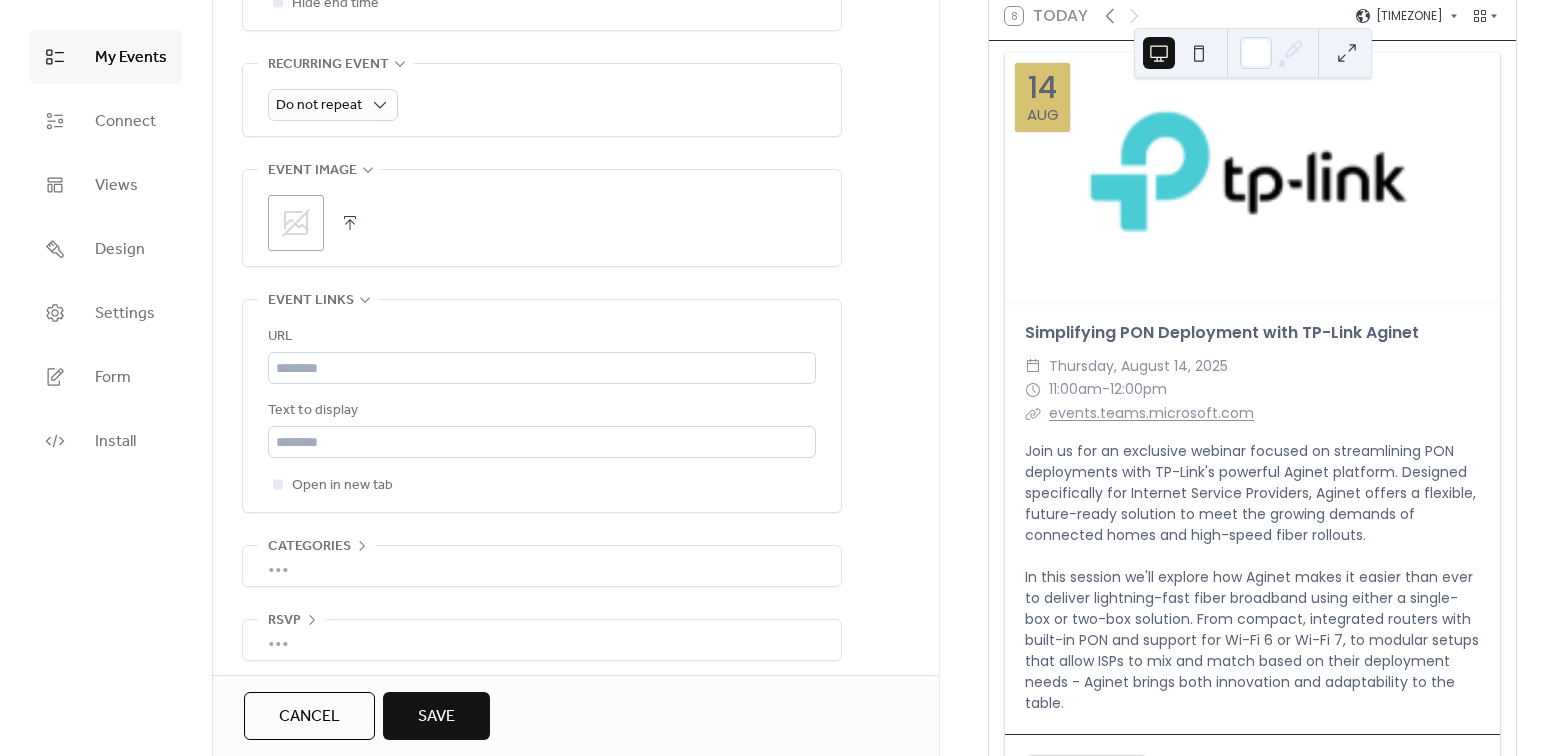 scroll, scrollTop: 373, scrollLeft: 0, axis: vertical 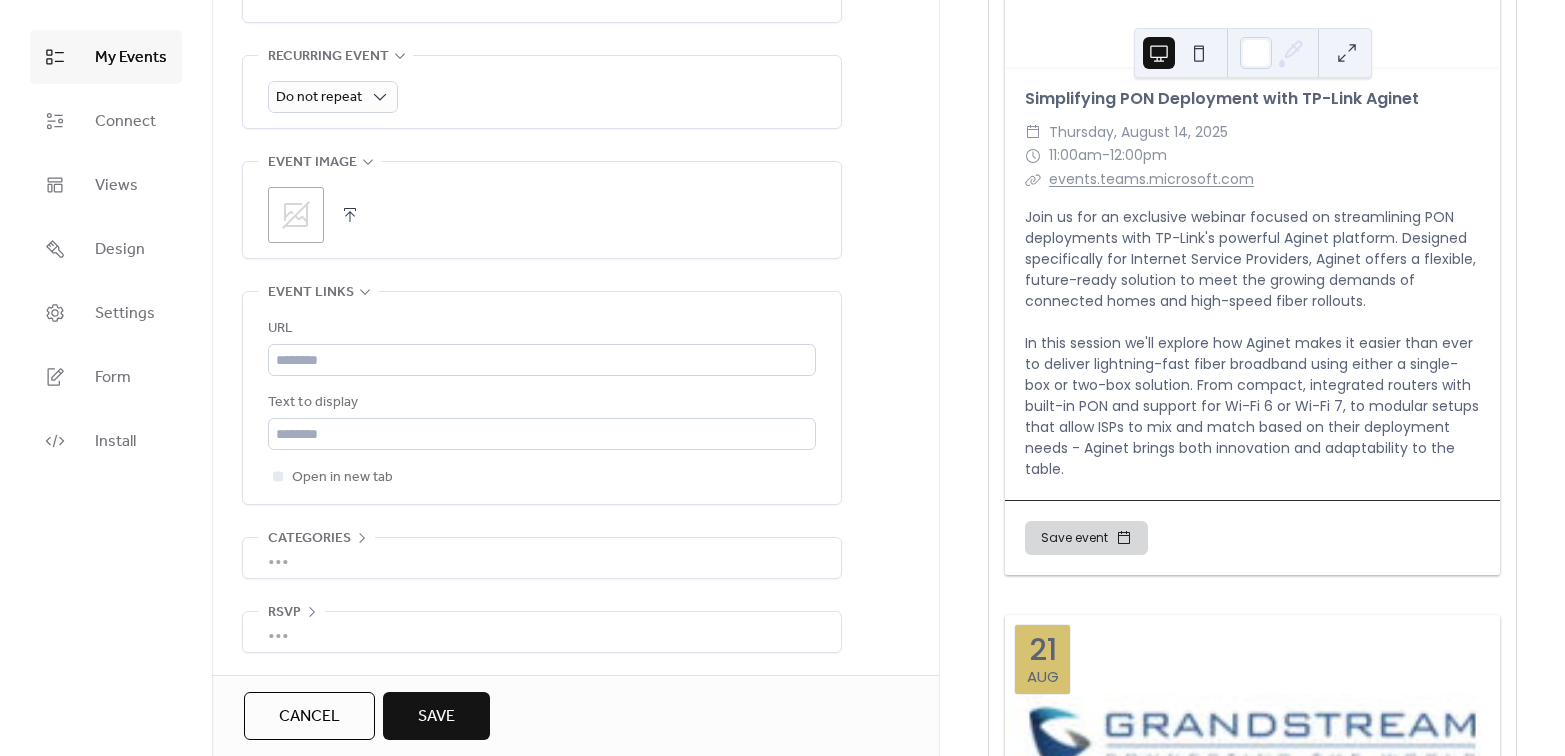 click 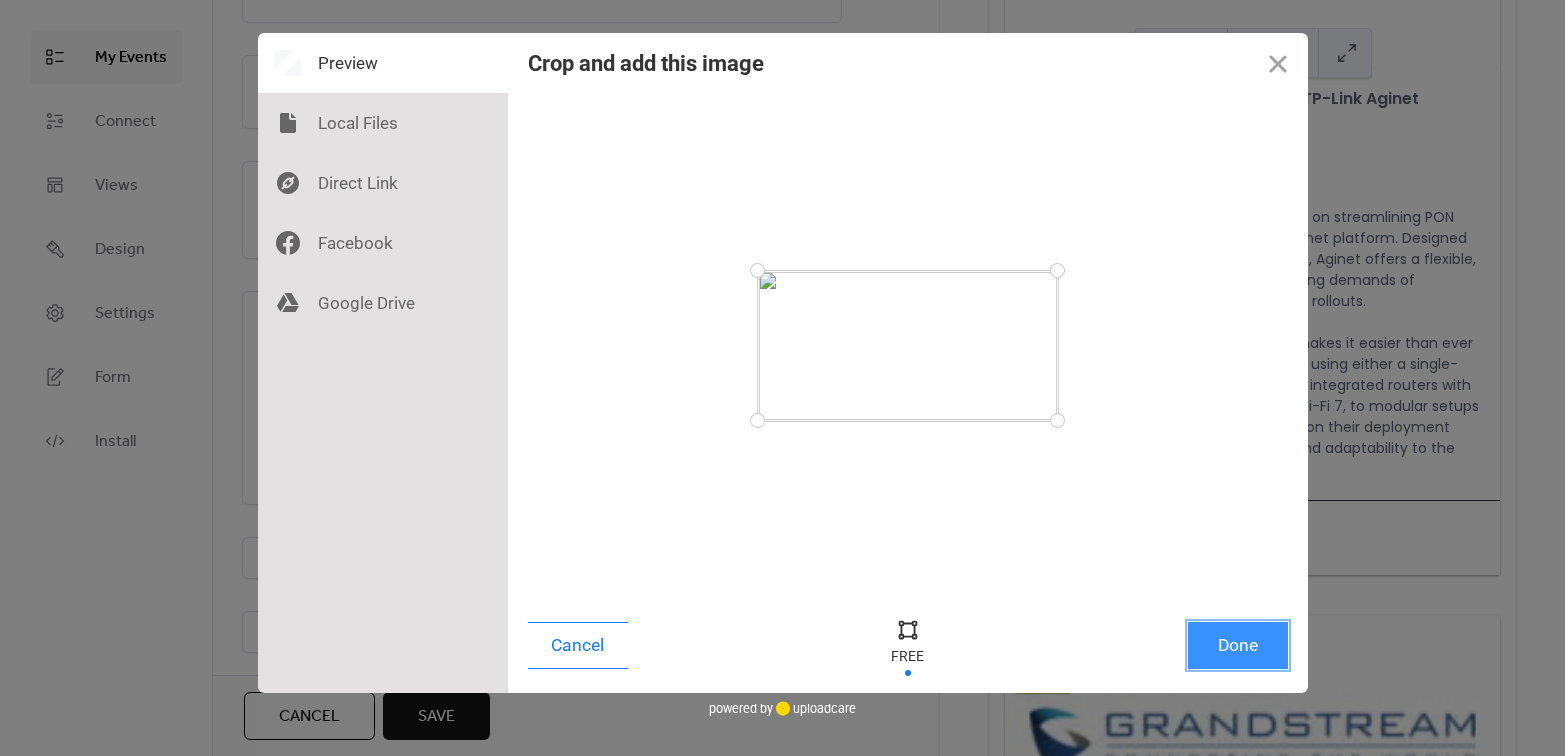click on "Done" at bounding box center [1238, 645] 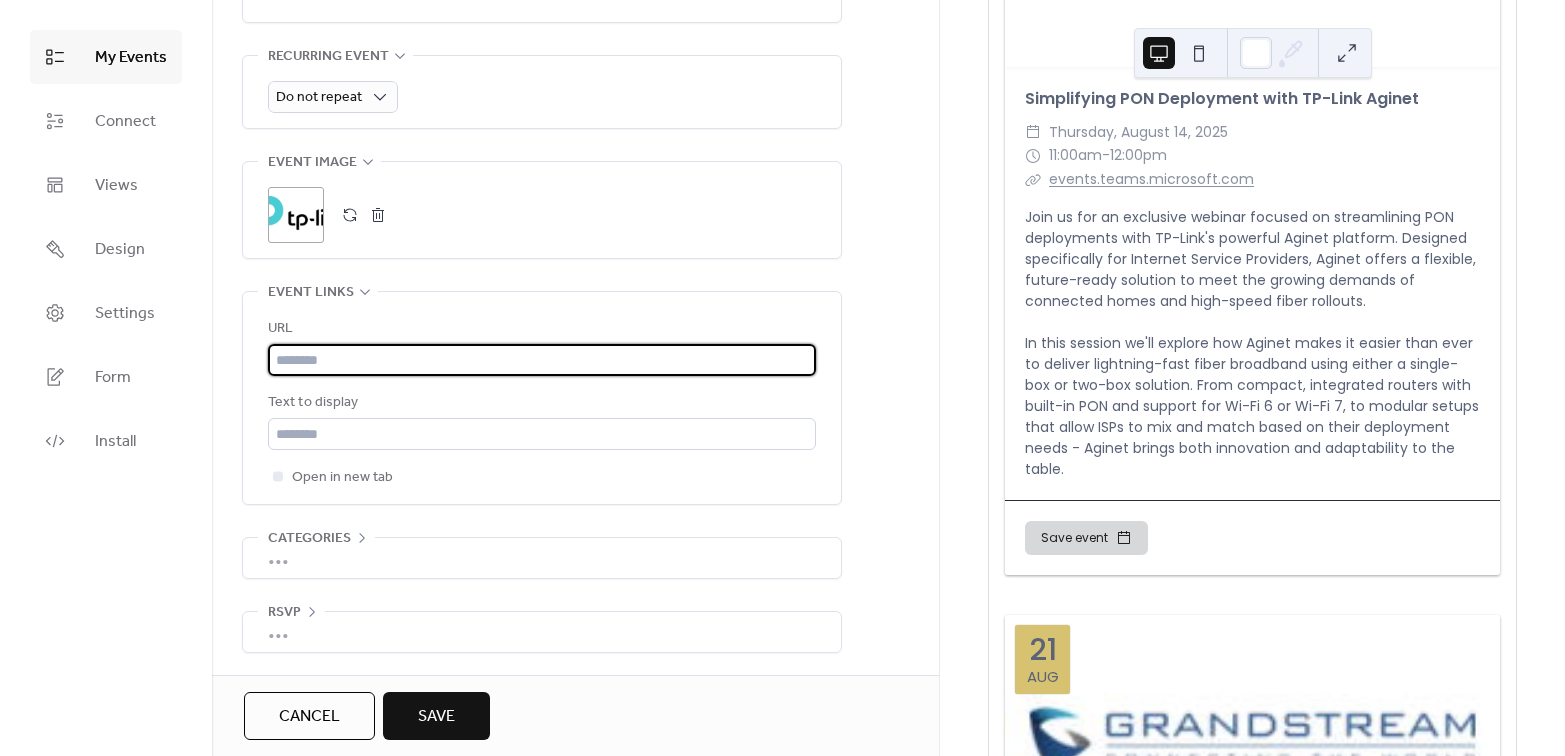 click at bounding box center [542, 360] 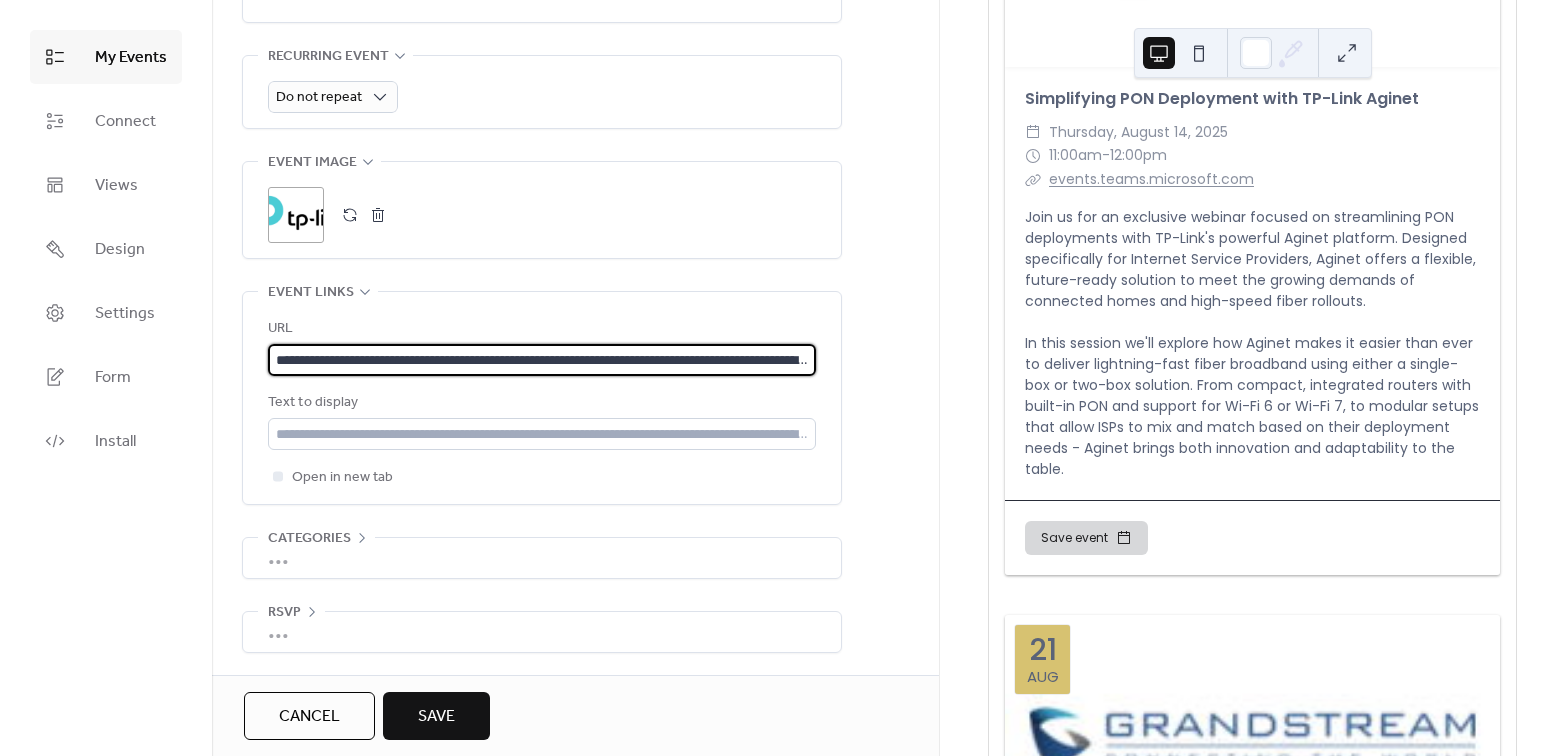scroll, scrollTop: 0, scrollLeft: 258, axis: horizontal 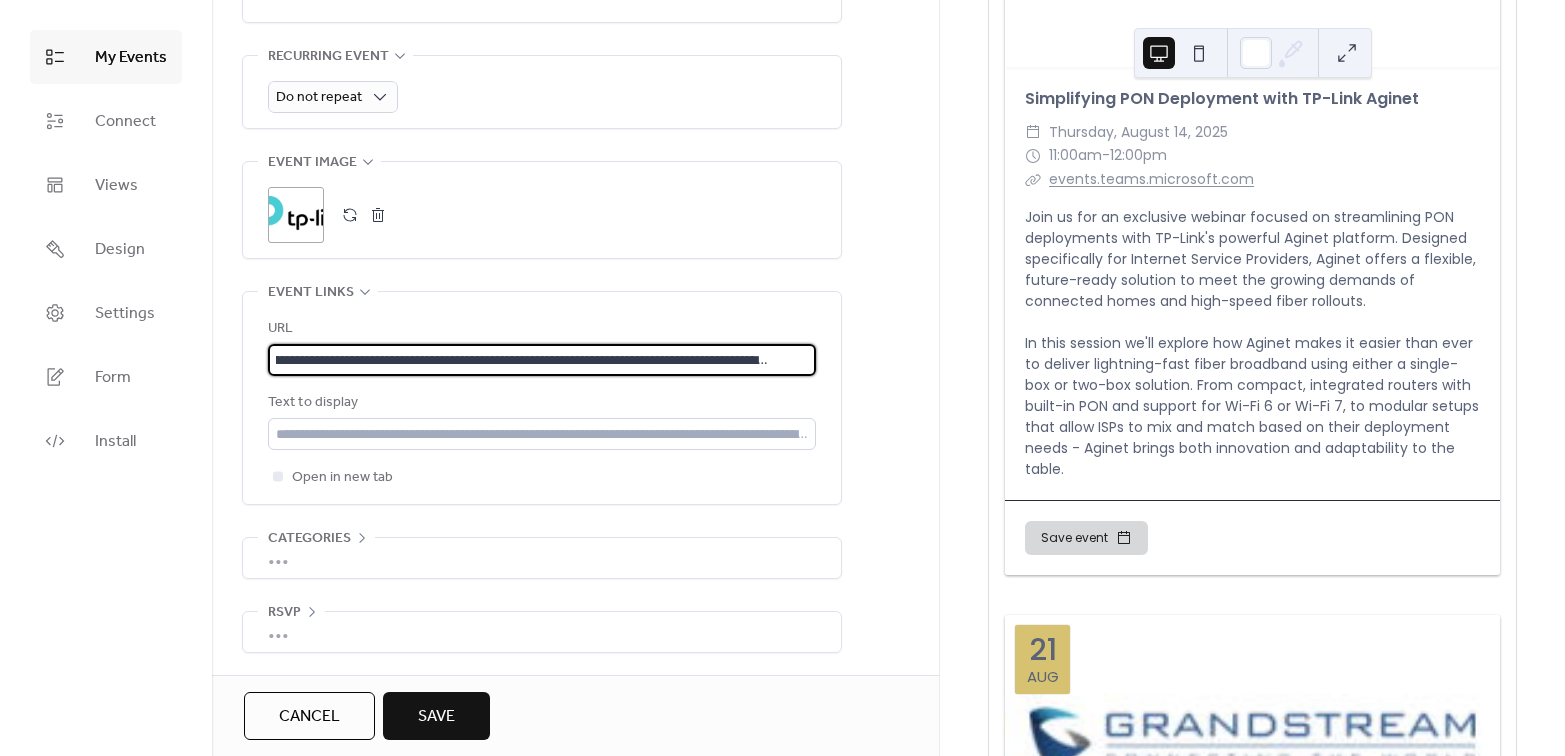 type on "**********" 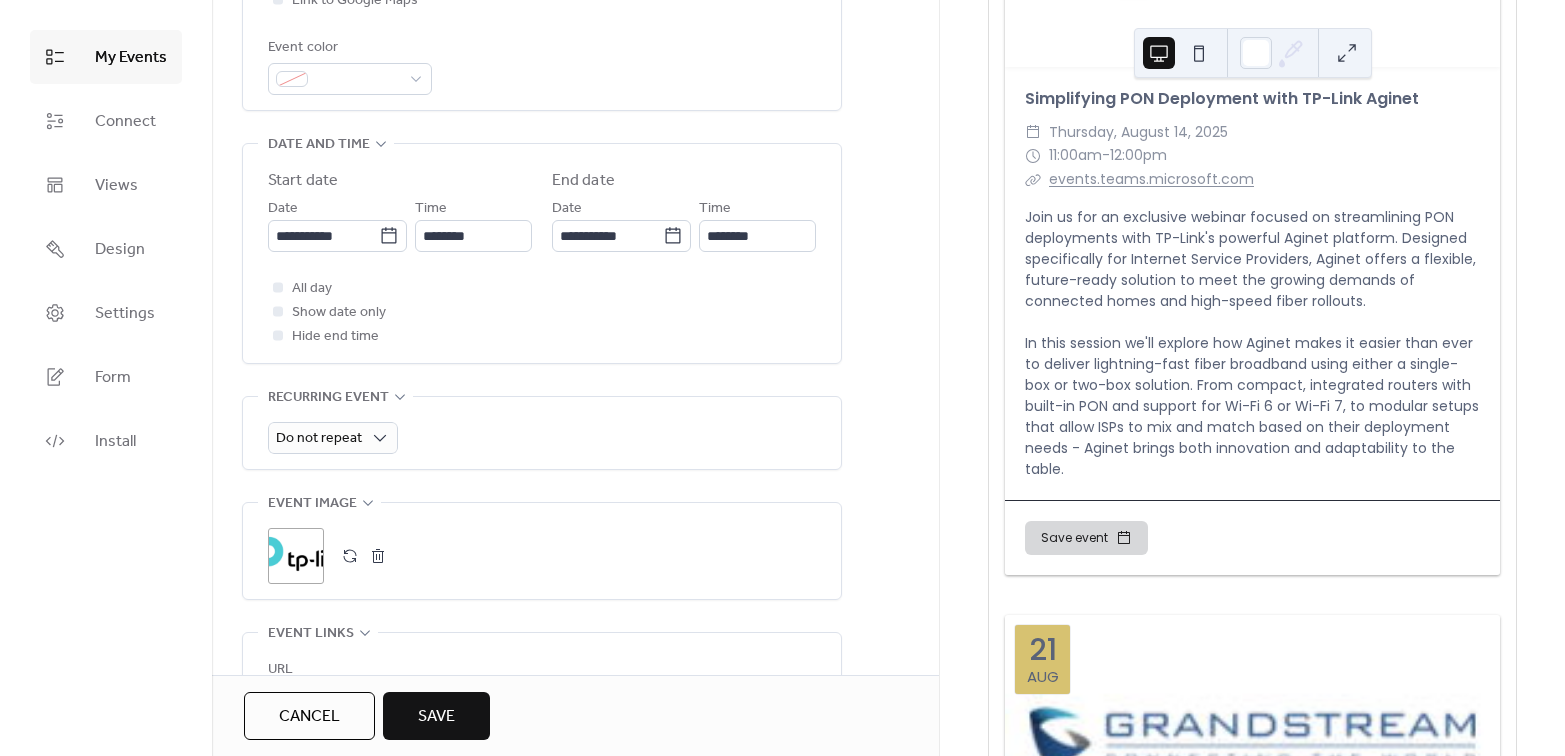 scroll, scrollTop: 458, scrollLeft: 0, axis: vertical 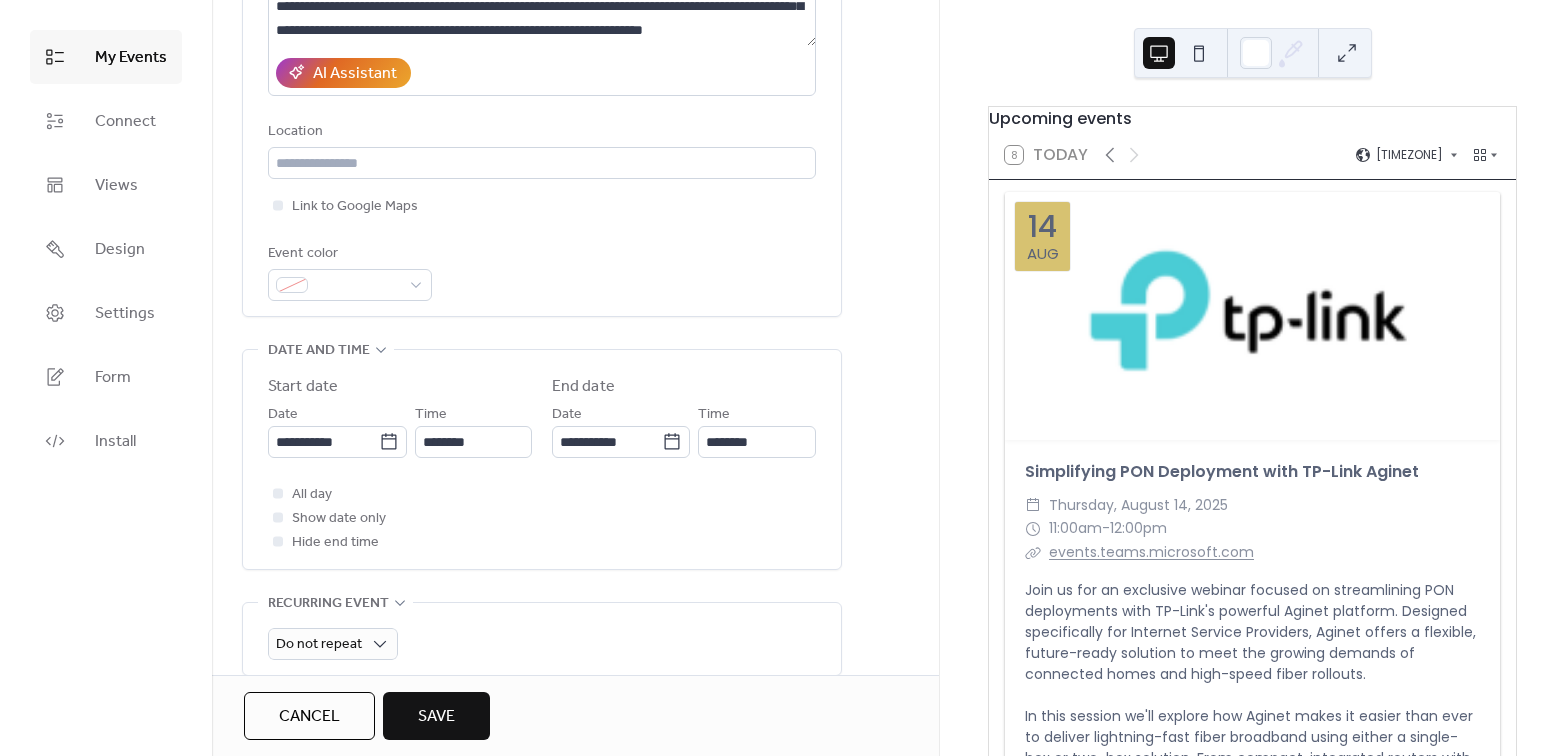 click on "Save" at bounding box center (436, 717) 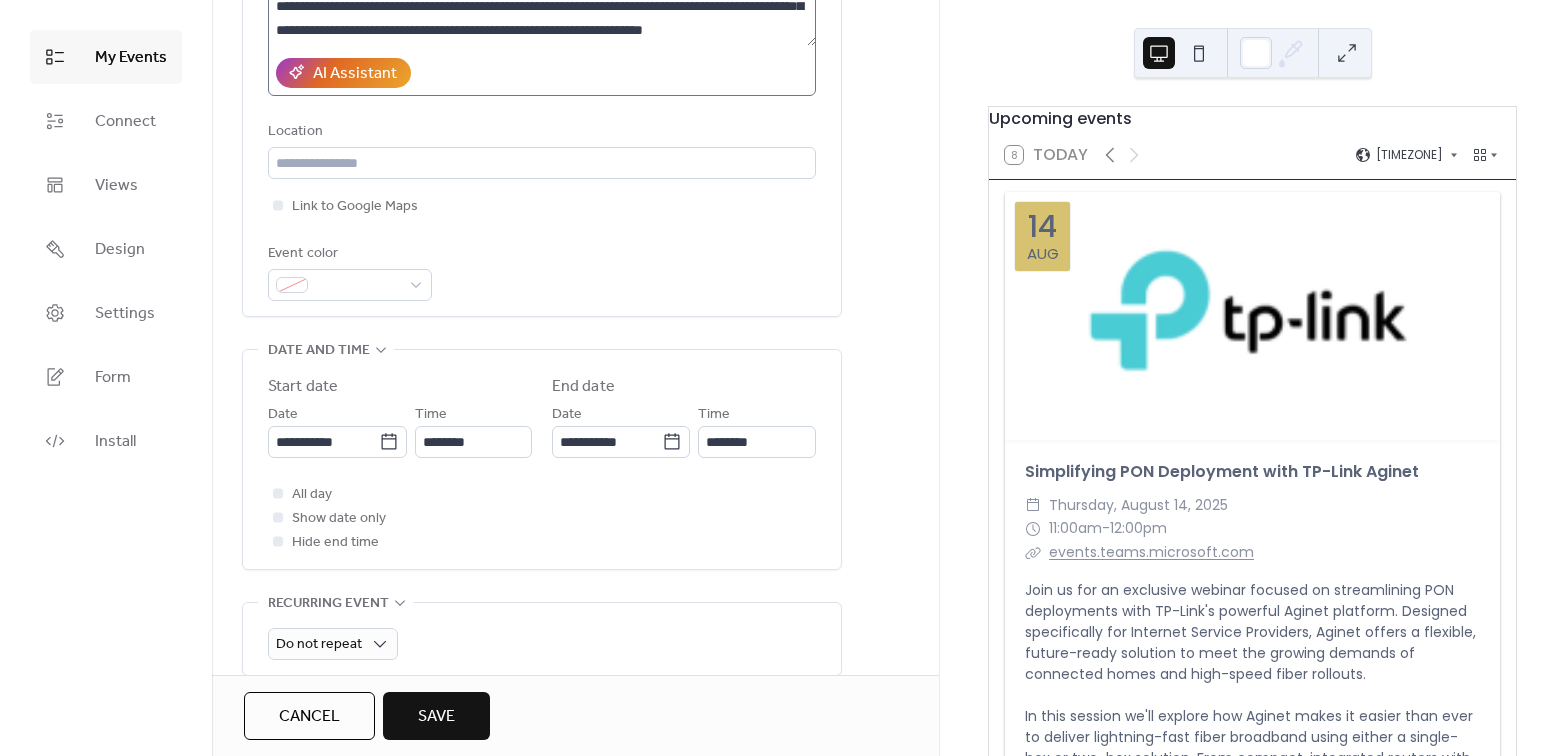 scroll, scrollTop: 0, scrollLeft: 0, axis: both 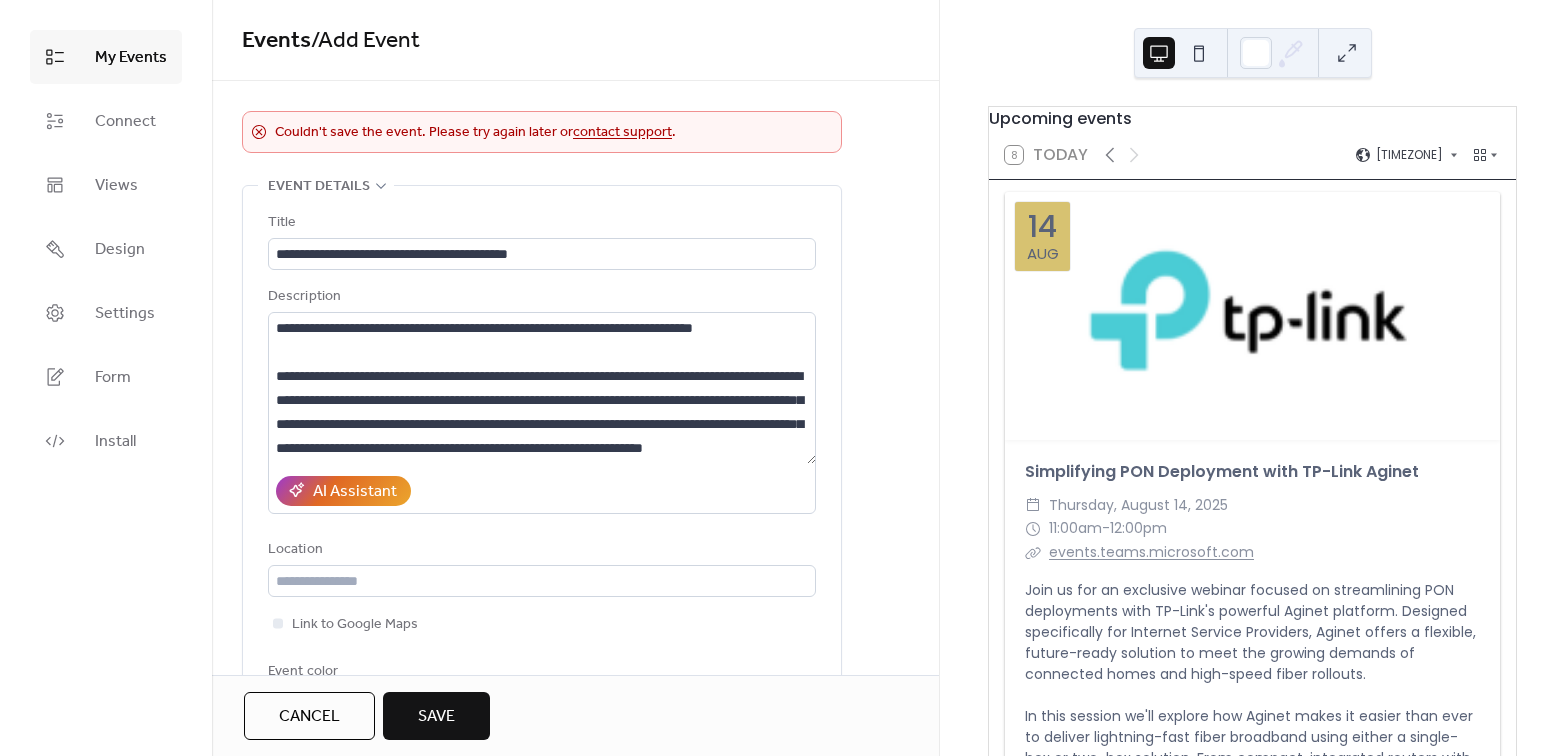 click on "Save" at bounding box center [436, 717] 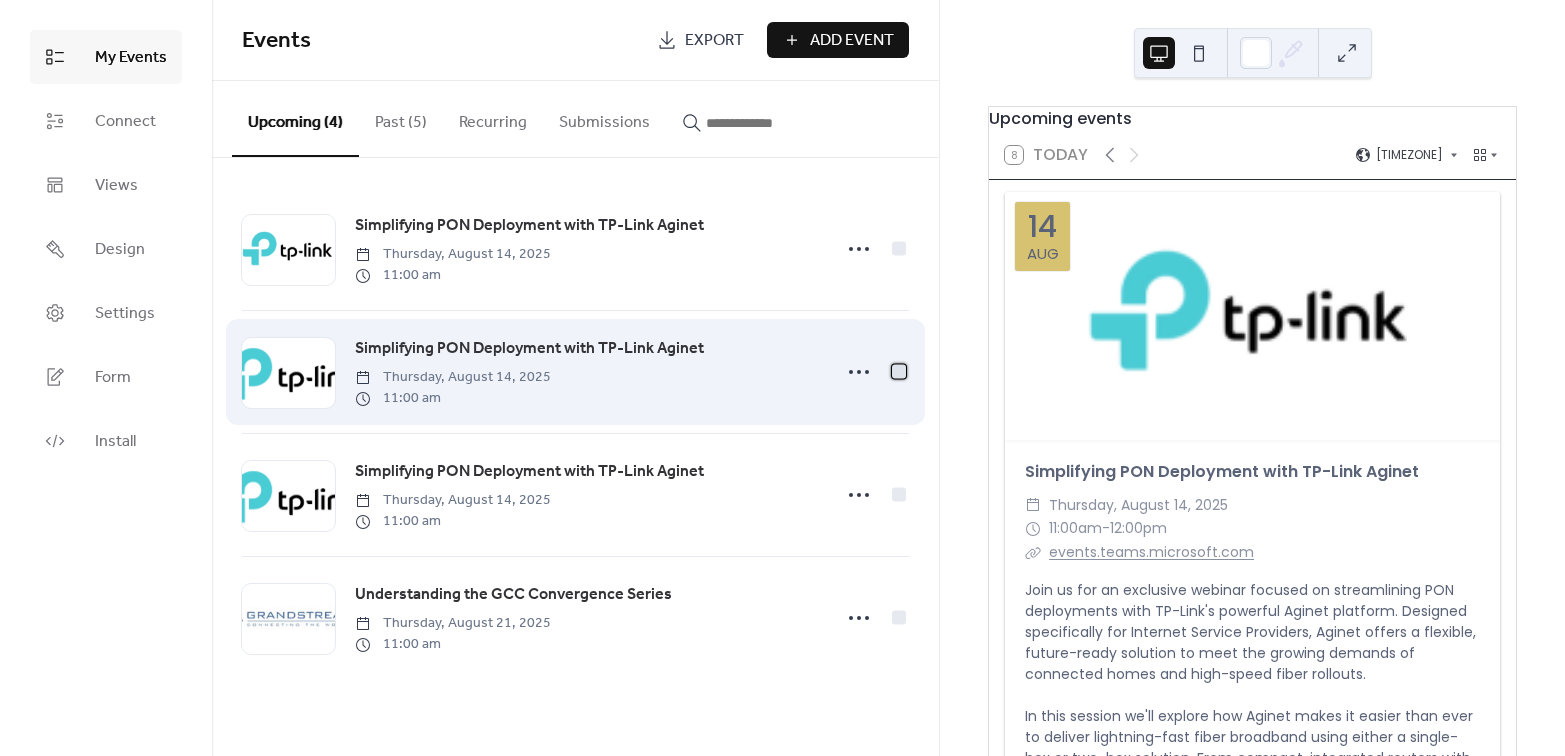 click at bounding box center [899, 371] 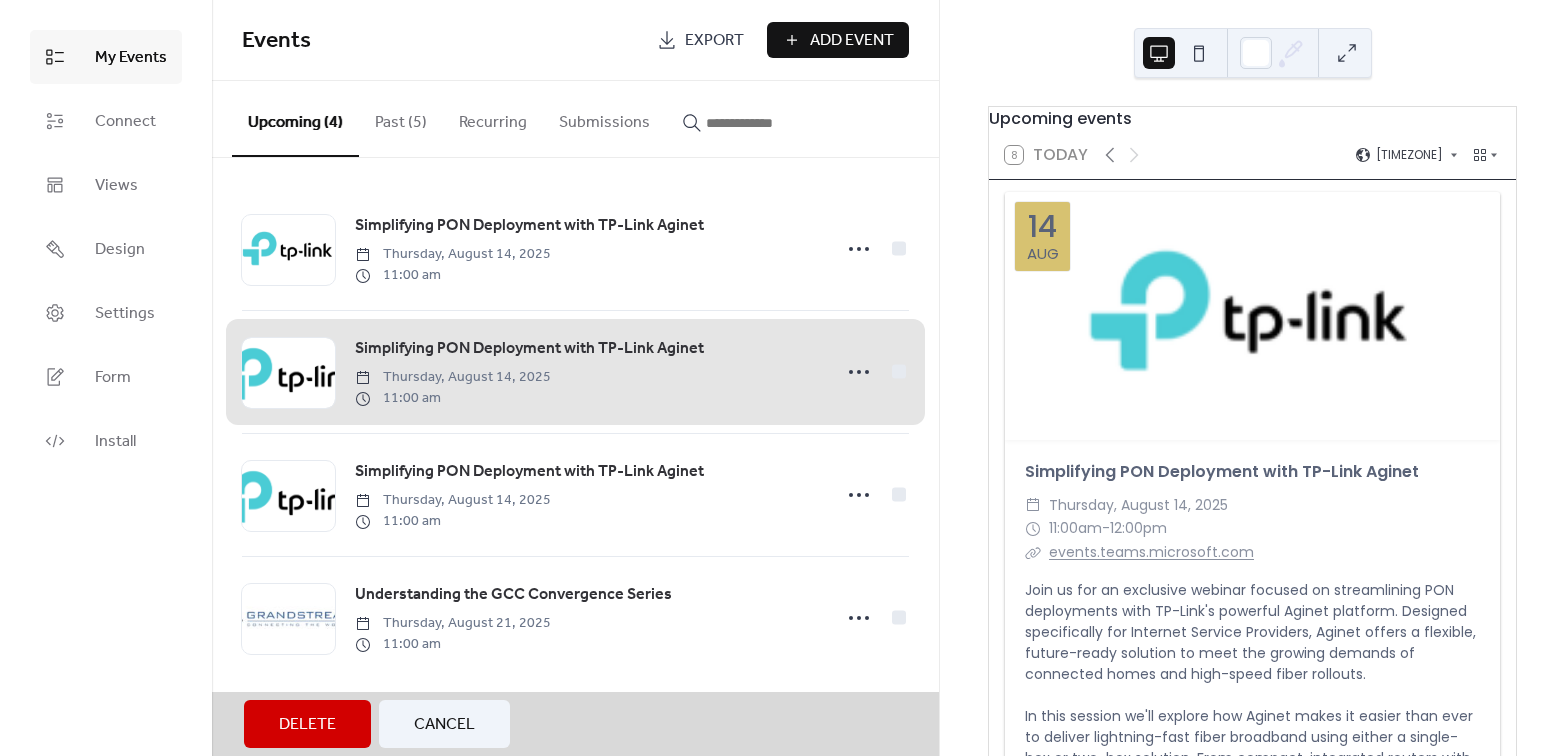click on "Cancel" at bounding box center (444, 725) 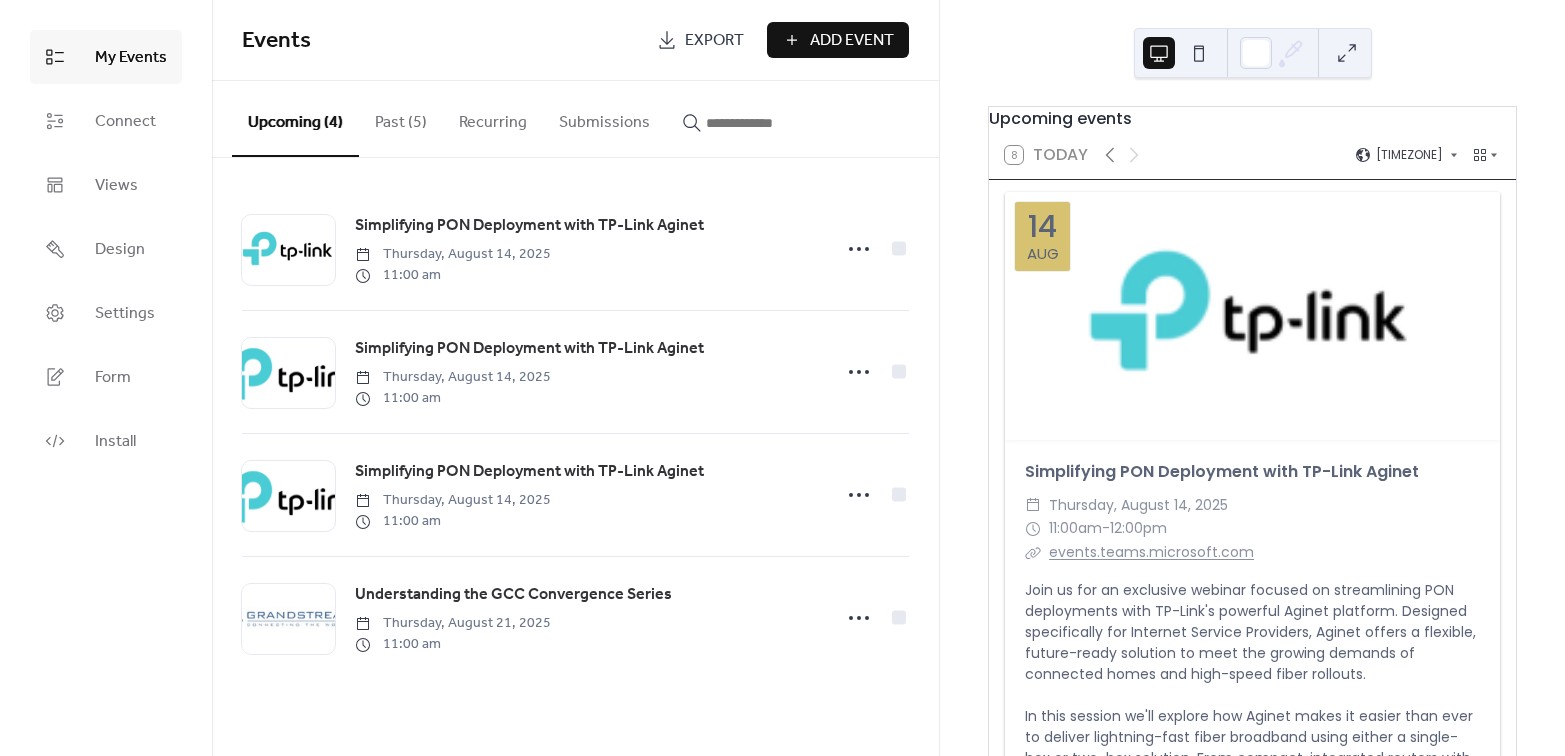 click on "Past (5)" at bounding box center (401, 118) 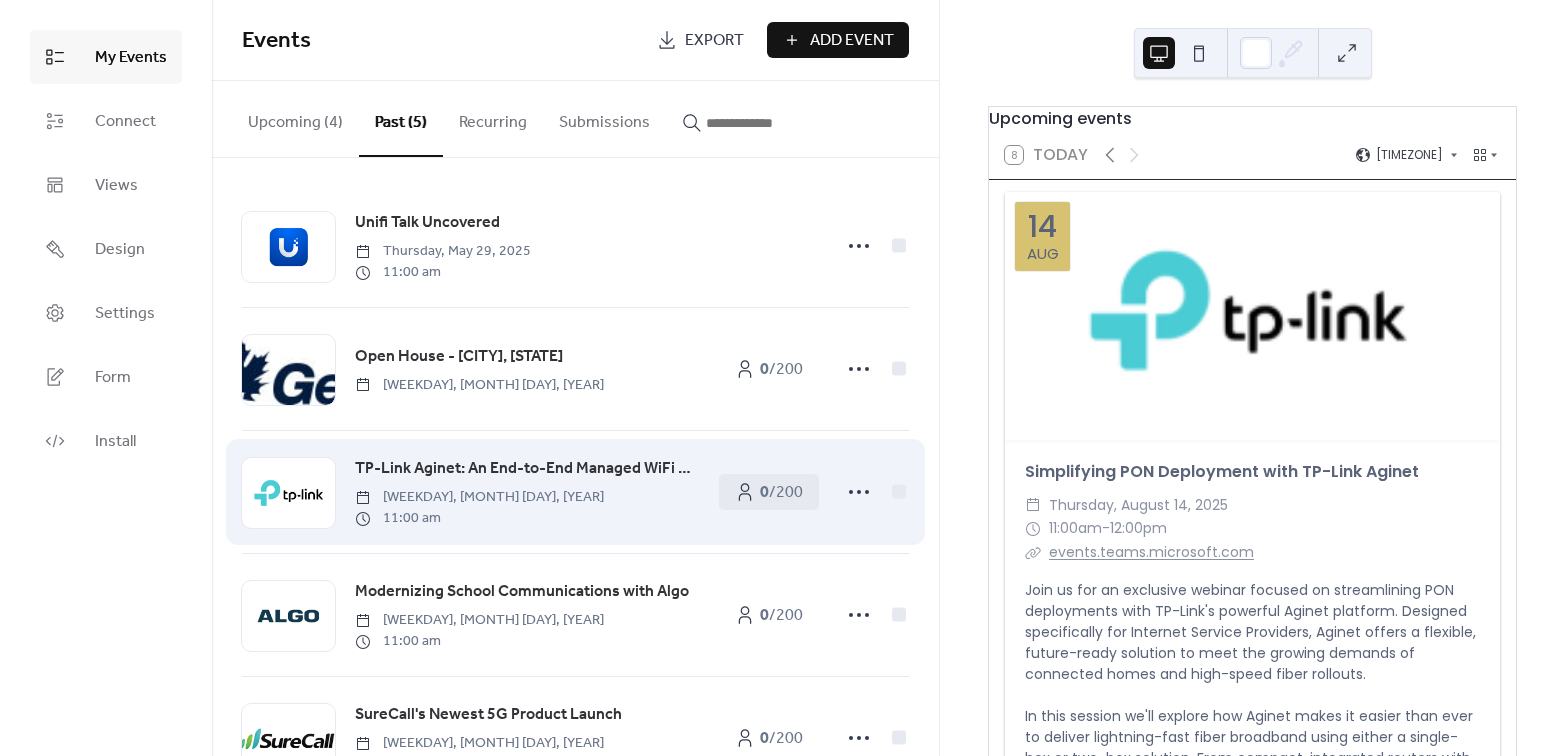 scroll, scrollTop: 0, scrollLeft: 0, axis: both 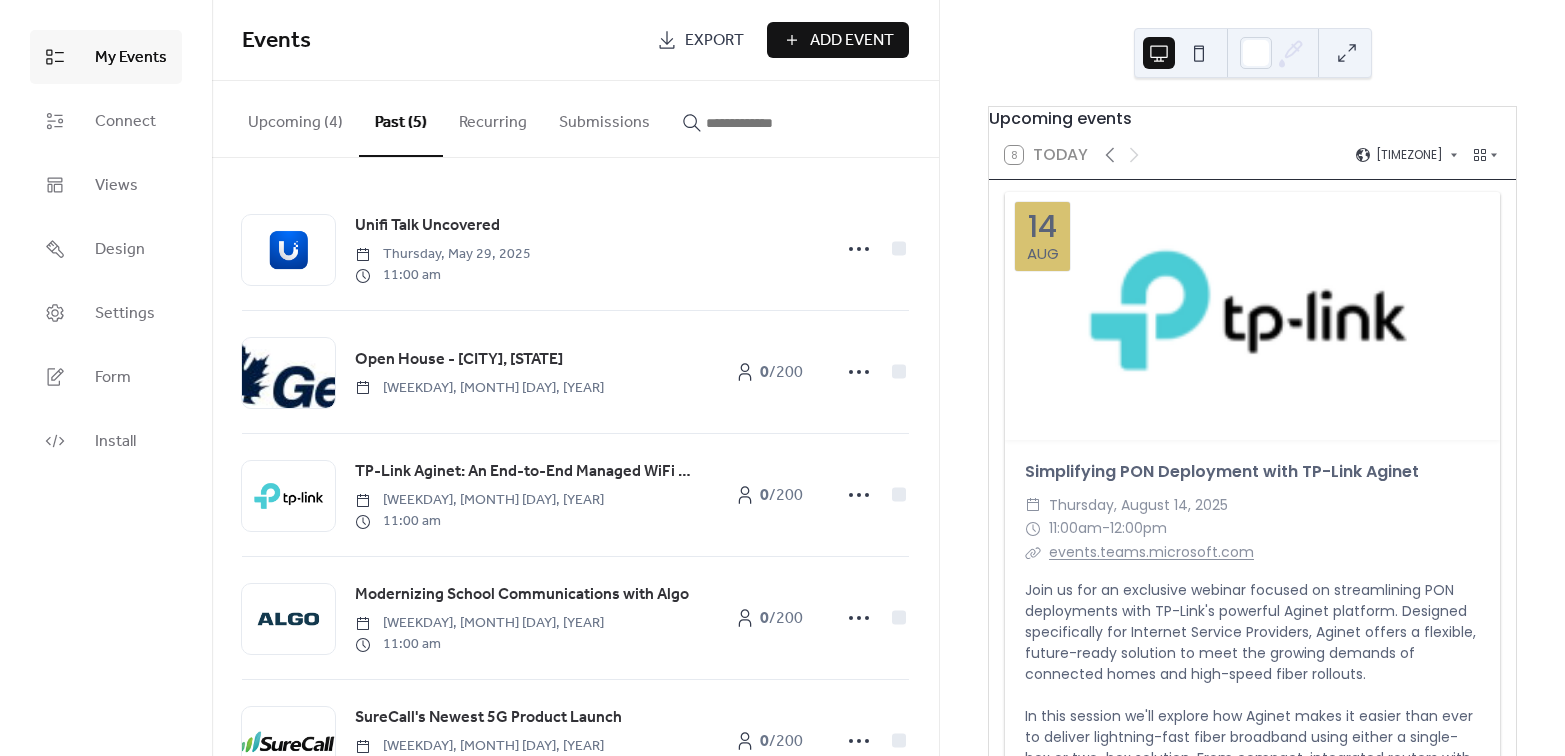 click on "Upcoming (4)" at bounding box center [295, 118] 